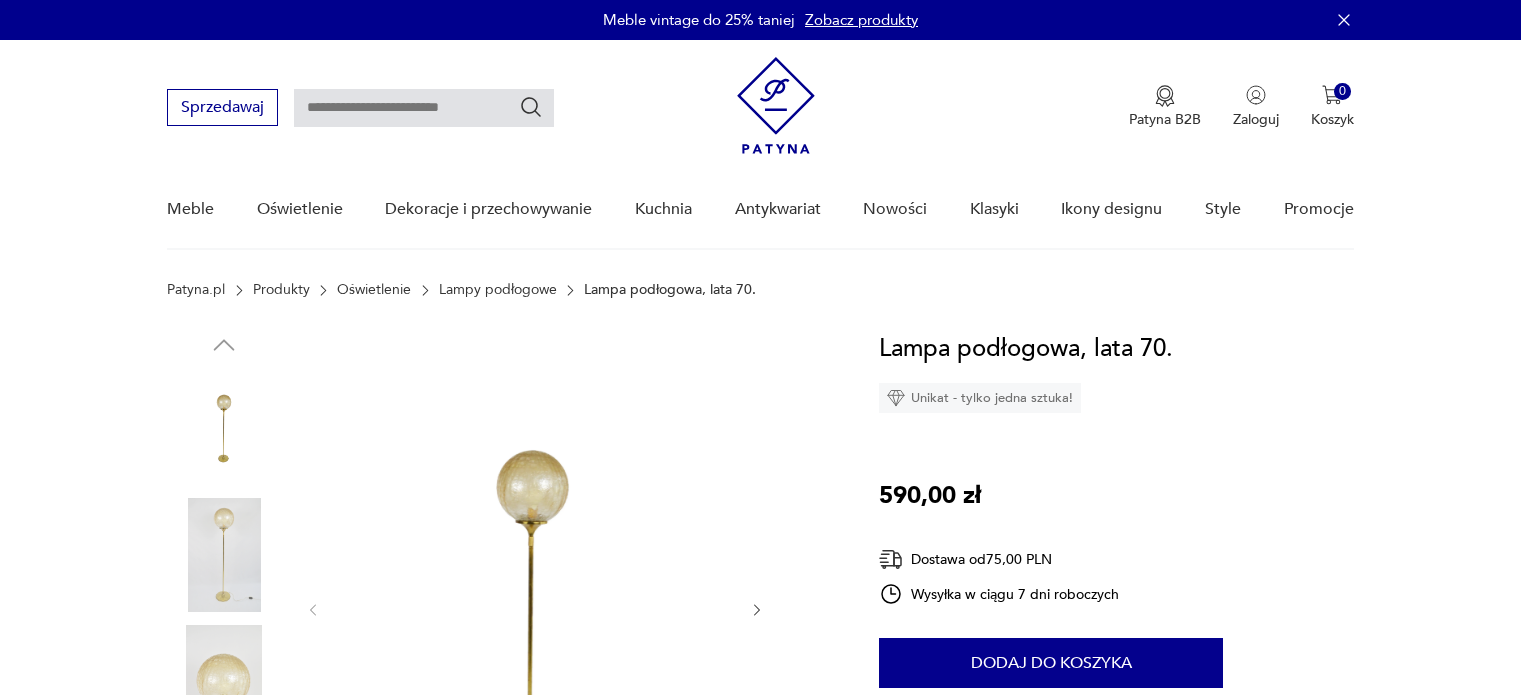 scroll, scrollTop: 0, scrollLeft: 0, axis: both 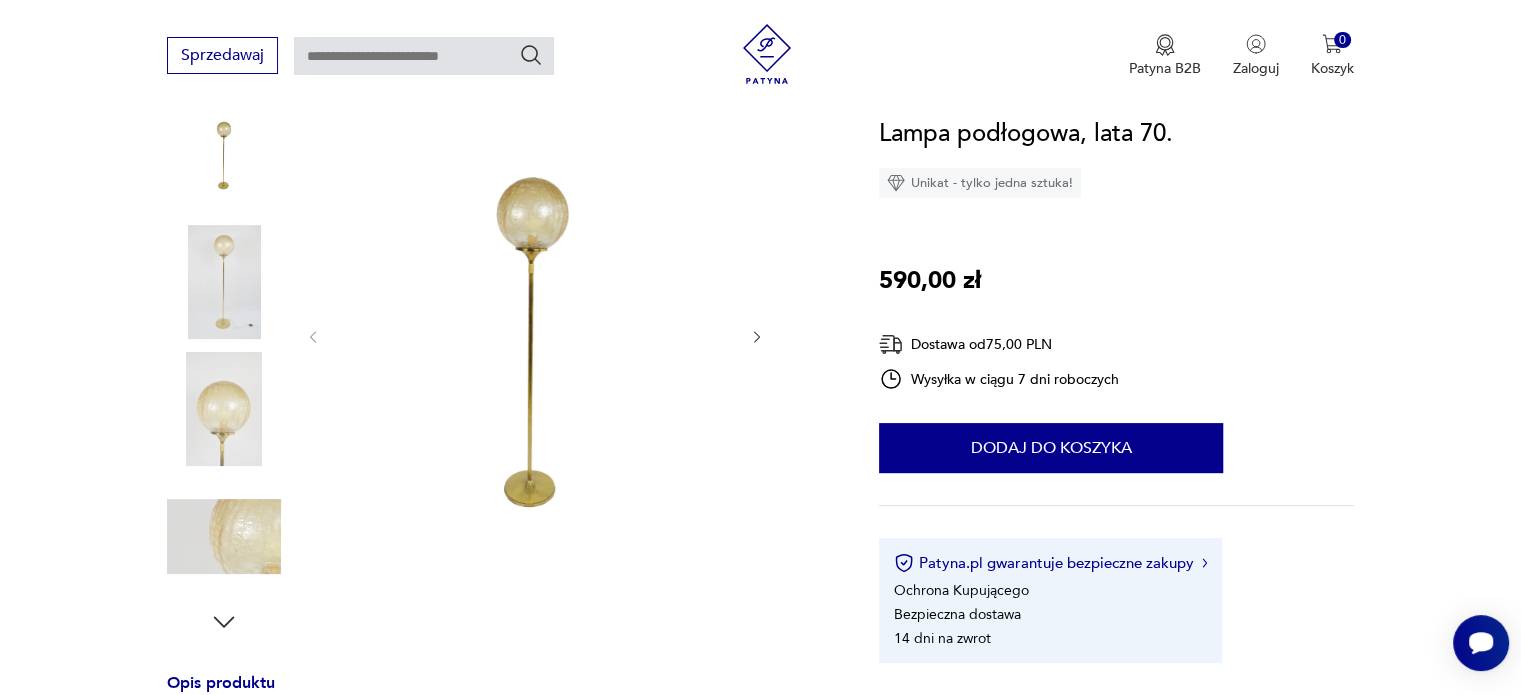 click at bounding box center [535, 335] 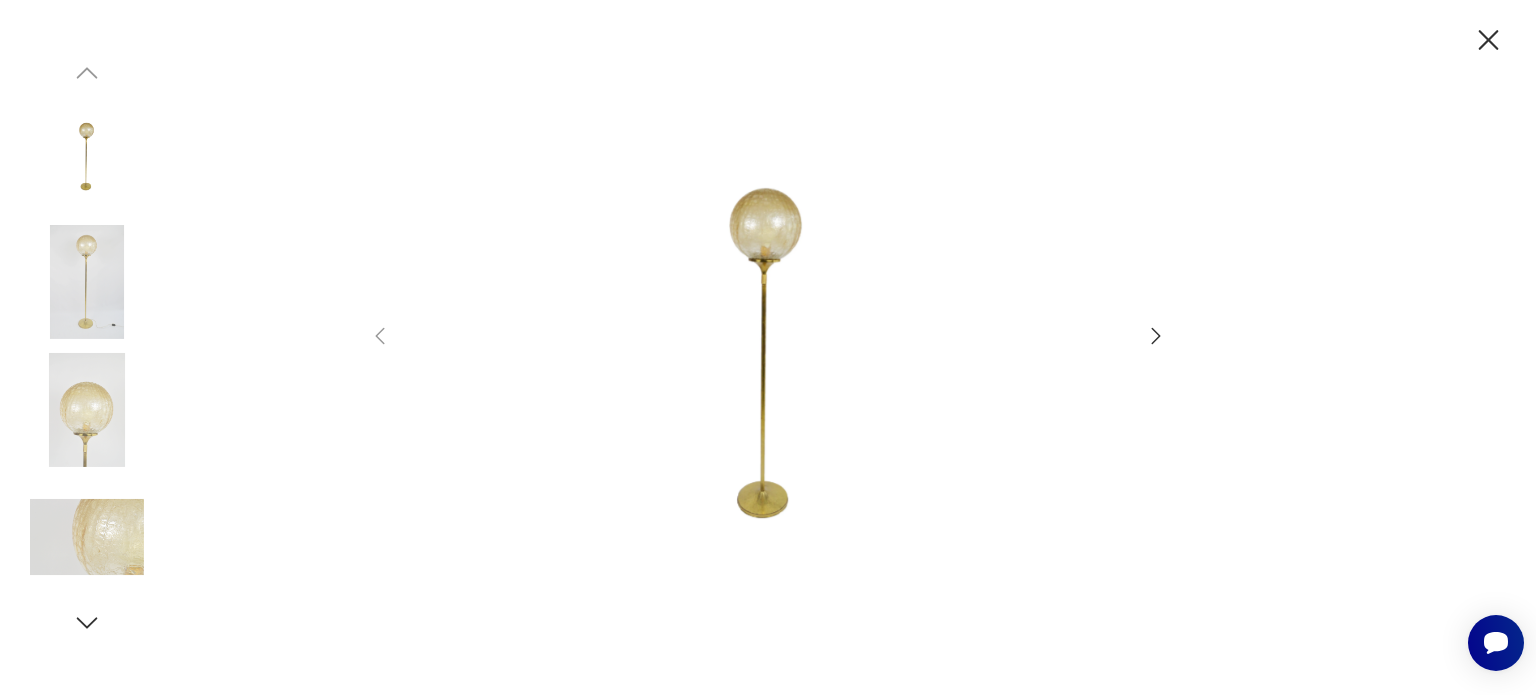 click at bounding box center (87, 537) 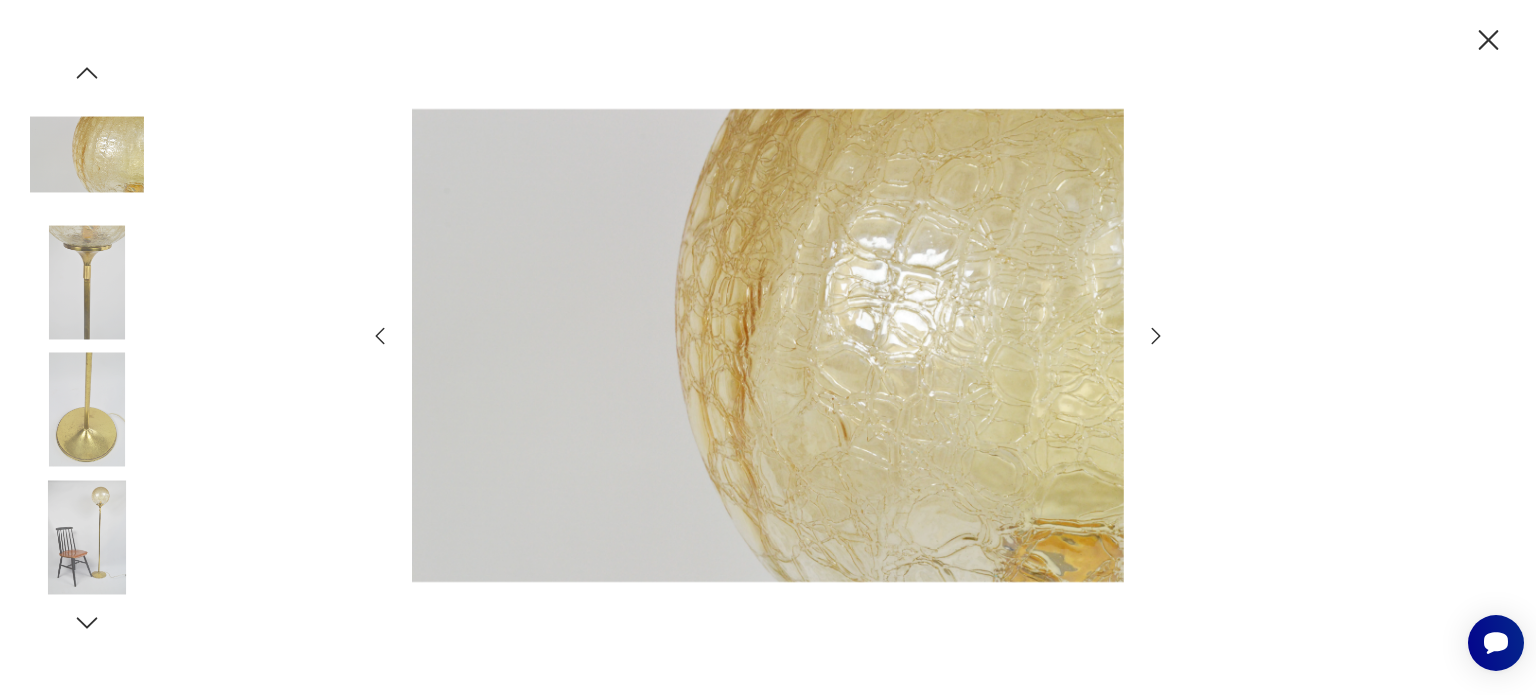 click at bounding box center [87, 410] 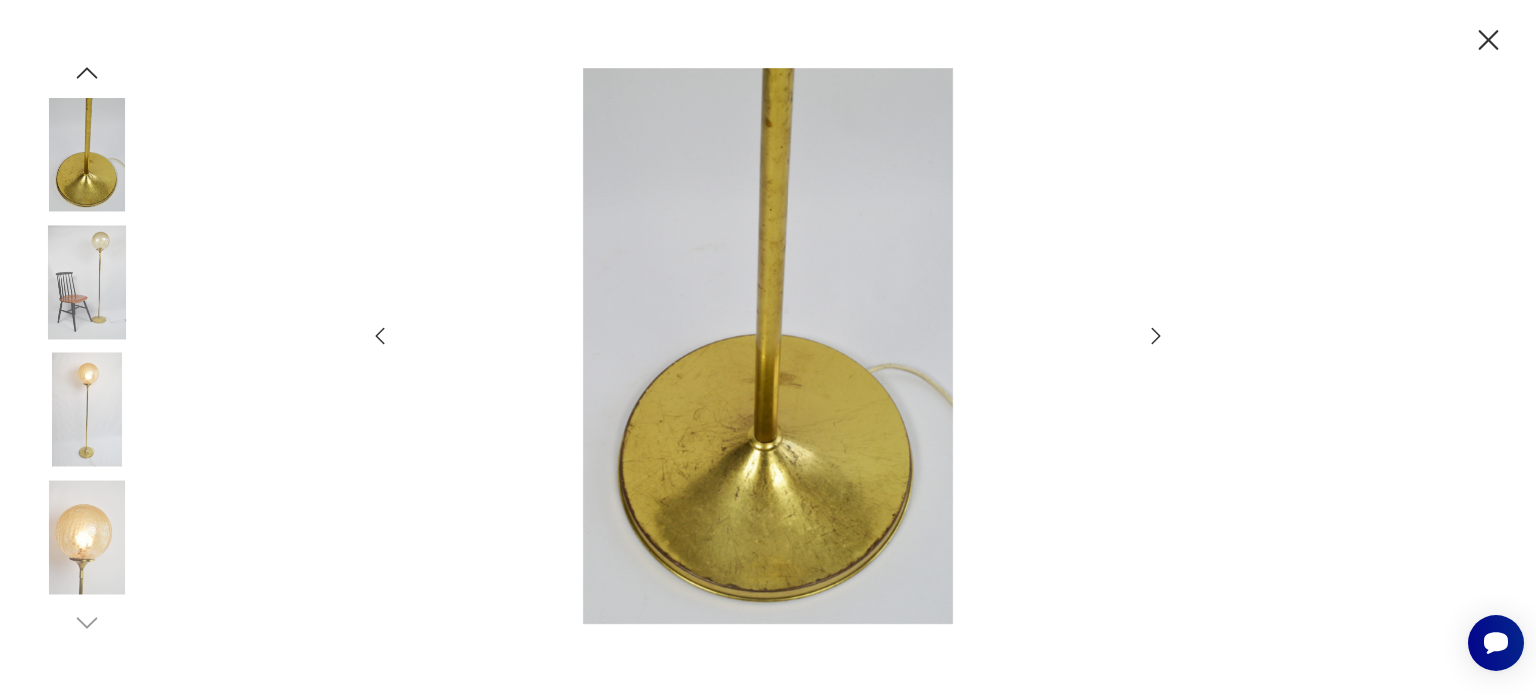 click at bounding box center (87, 282) 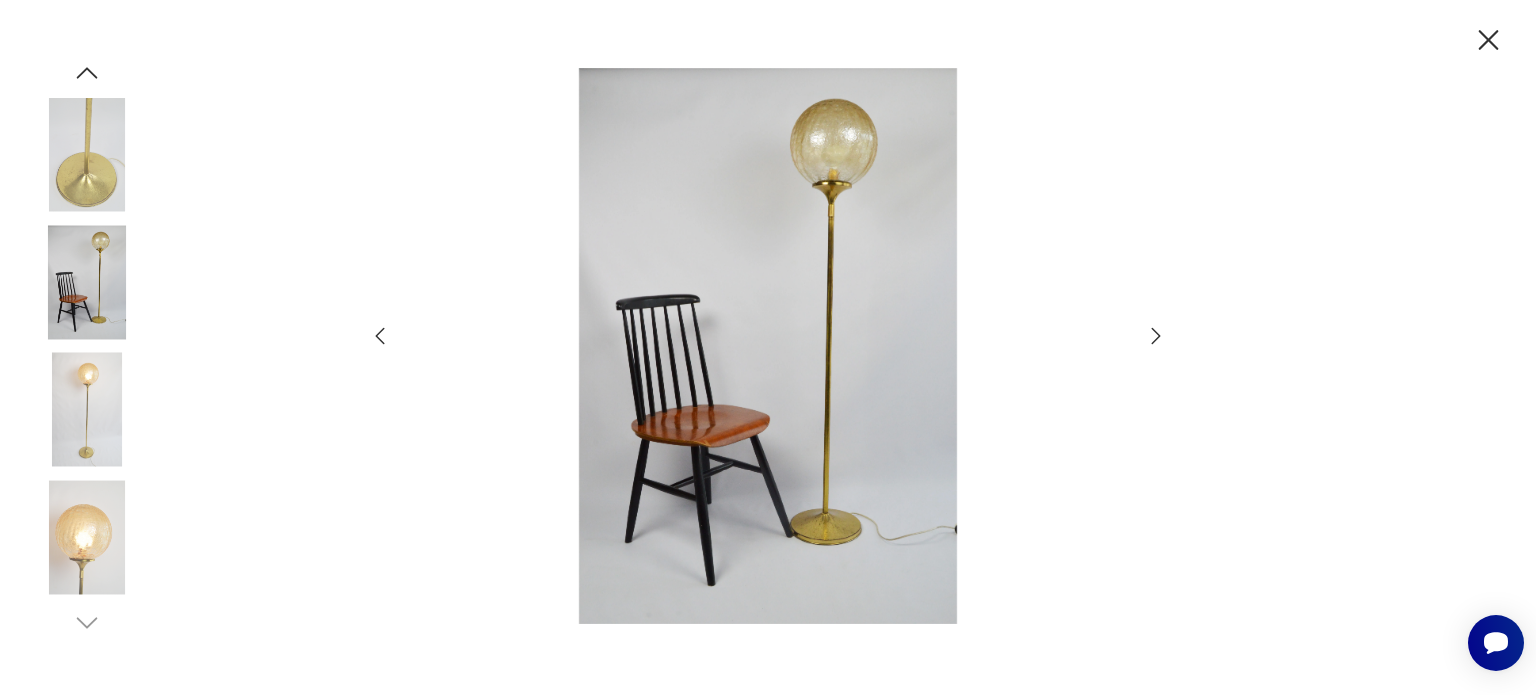 click 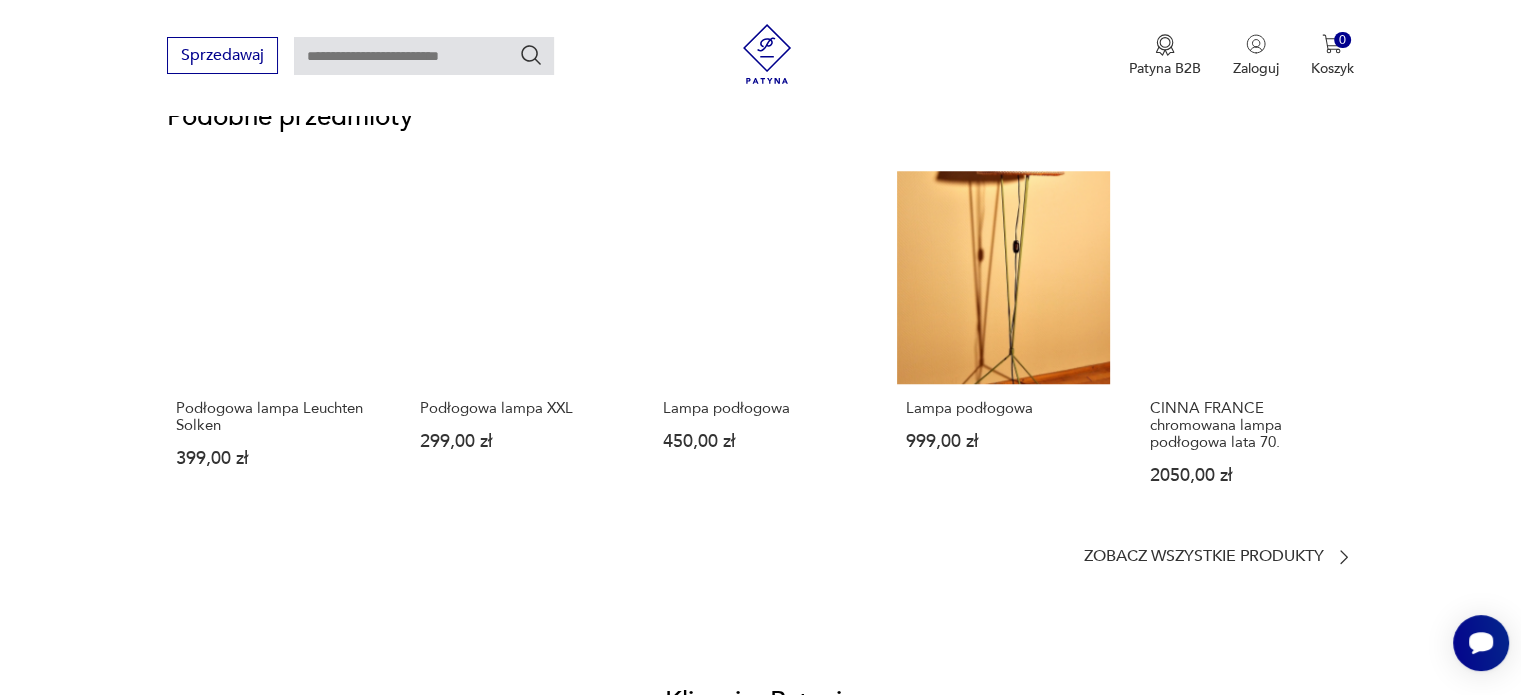 scroll, scrollTop: 1472, scrollLeft: 0, axis: vertical 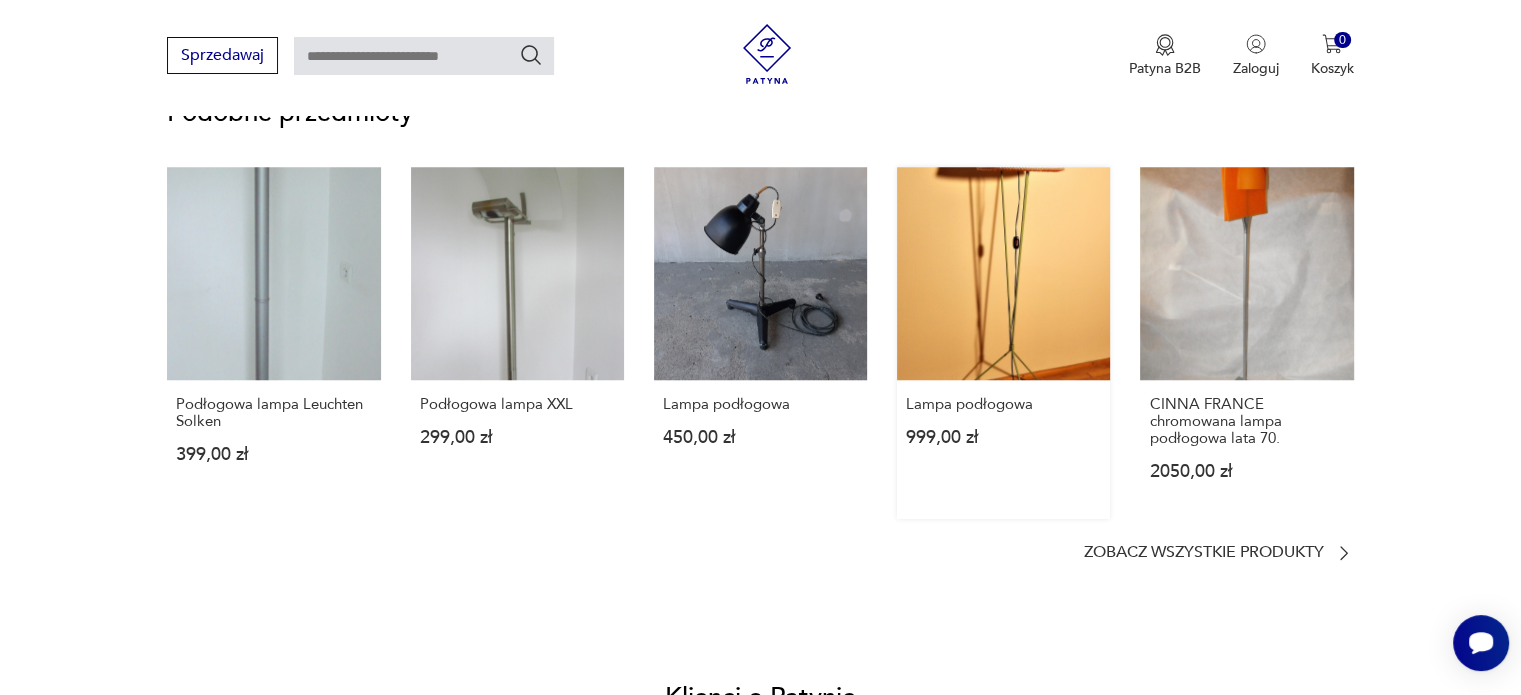 click on "Lampa podłogowa 999,00 zł" at bounding box center (1003, 343) 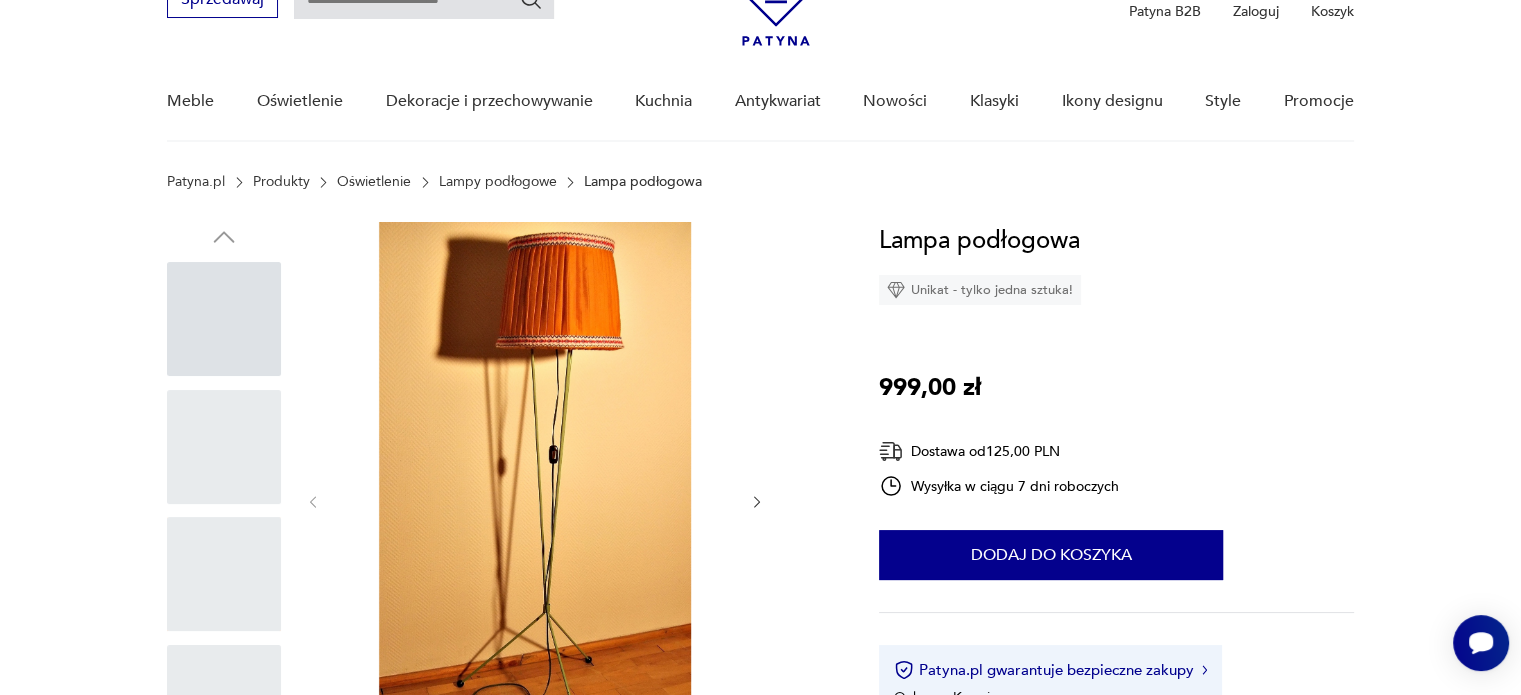 scroll, scrollTop: 0, scrollLeft: 0, axis: both 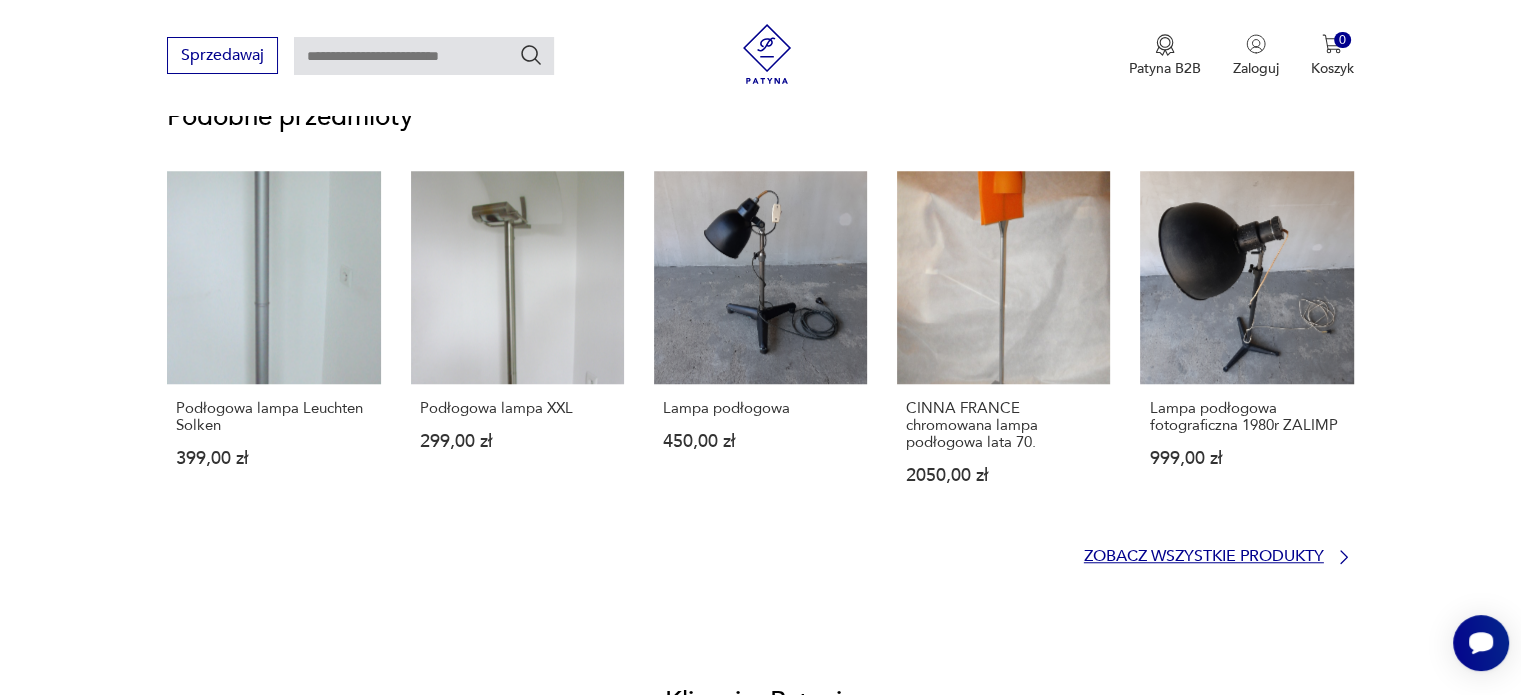 click on "Zobacz wszystkie produkty" at bounding box center [1204, 556] 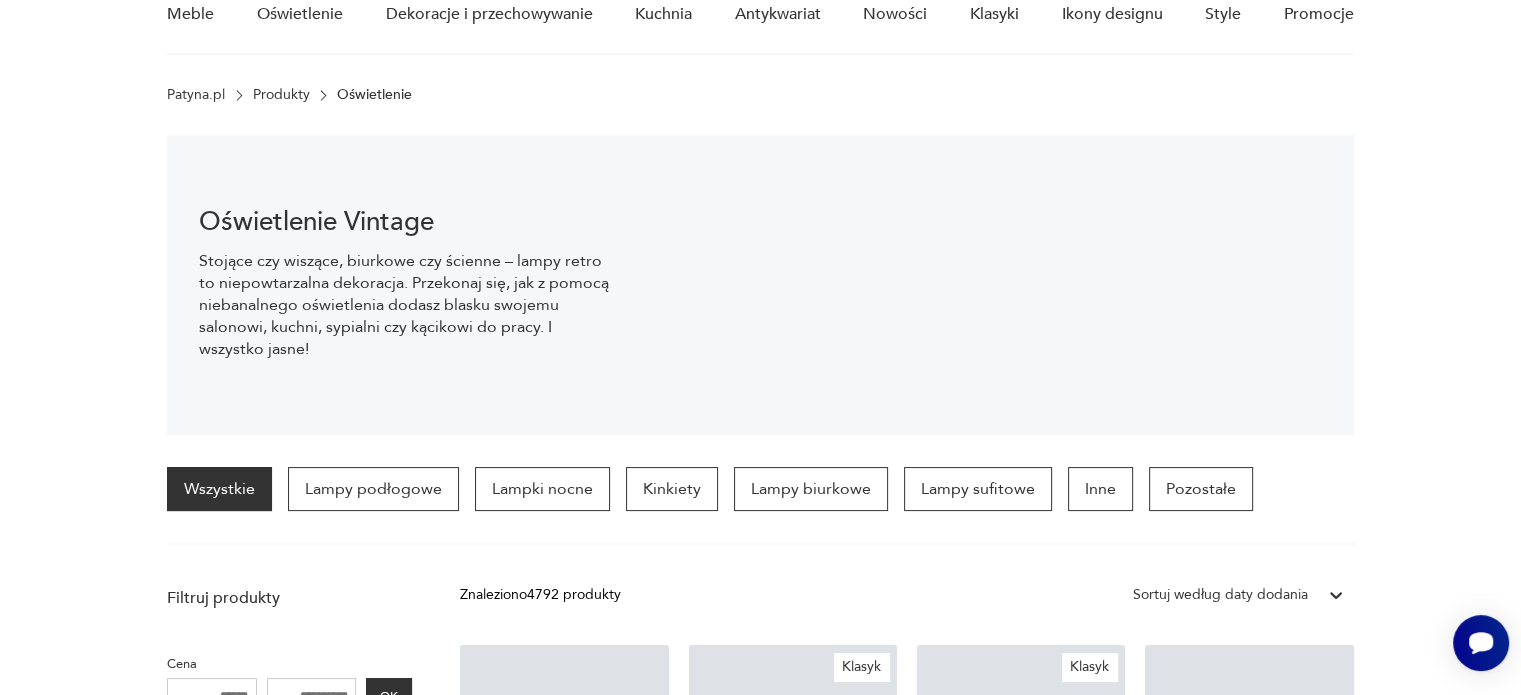 scroll, scrollTop: 29, scrollLeft: 0, axis: vertical 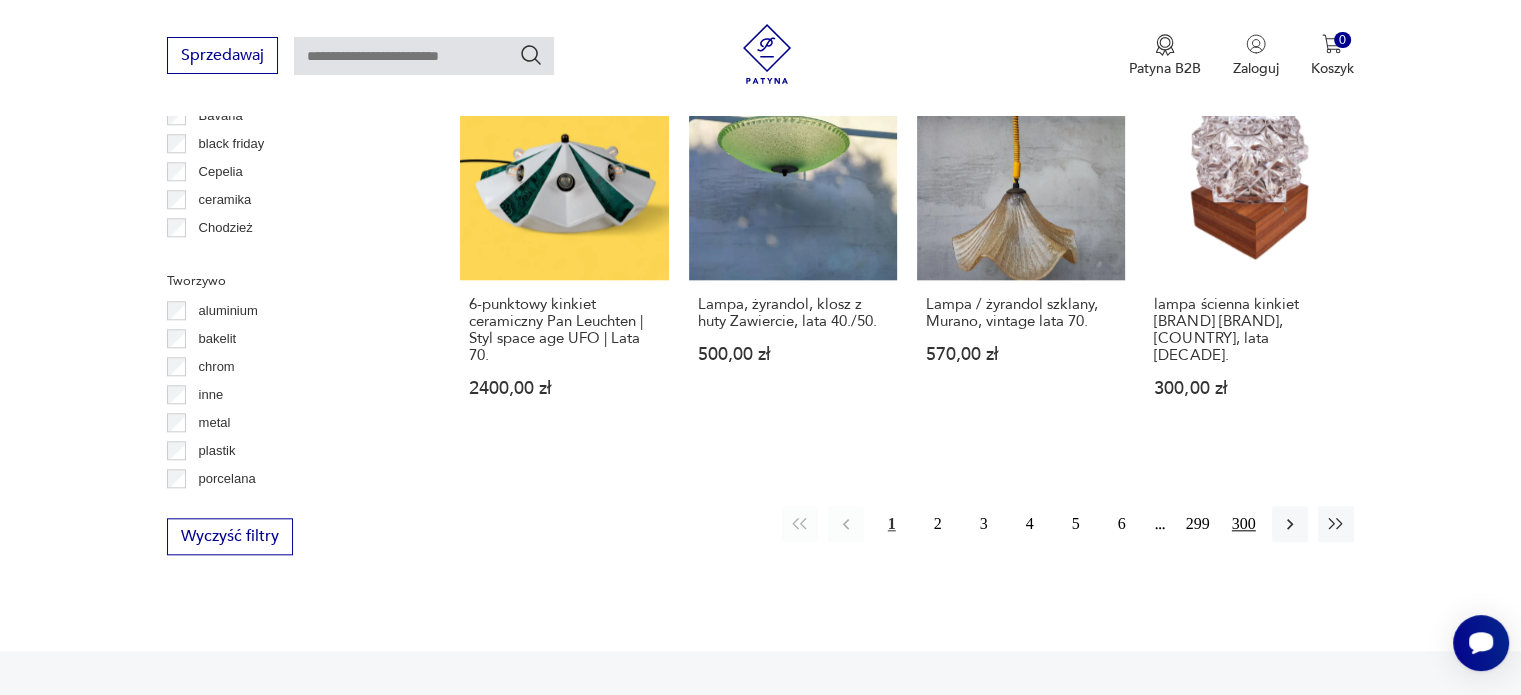 click on "300" at bounding box center [1244, 524] 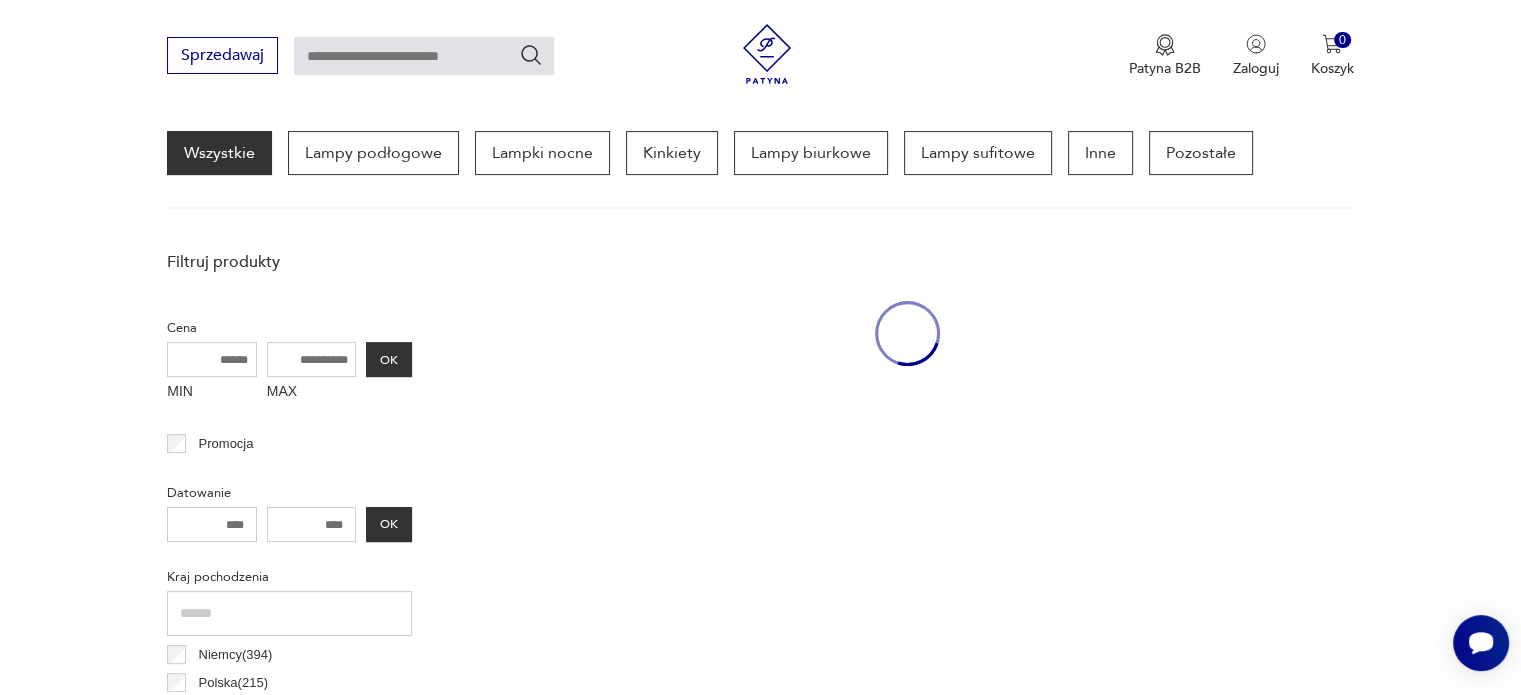scroll, scrollTop: 471, scrollLeft: 0, axis: vertical 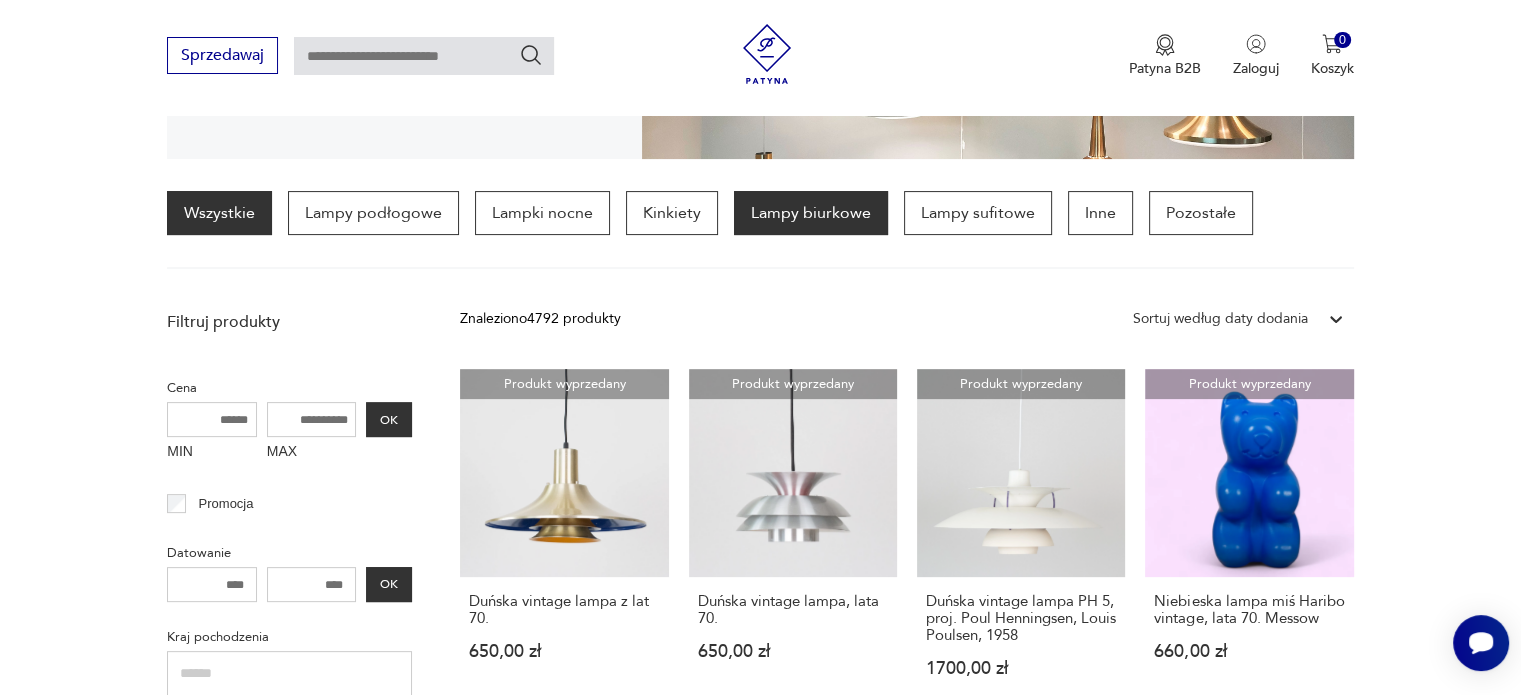 click on "Lampy biurkowe" at bounding box center [811, 213] 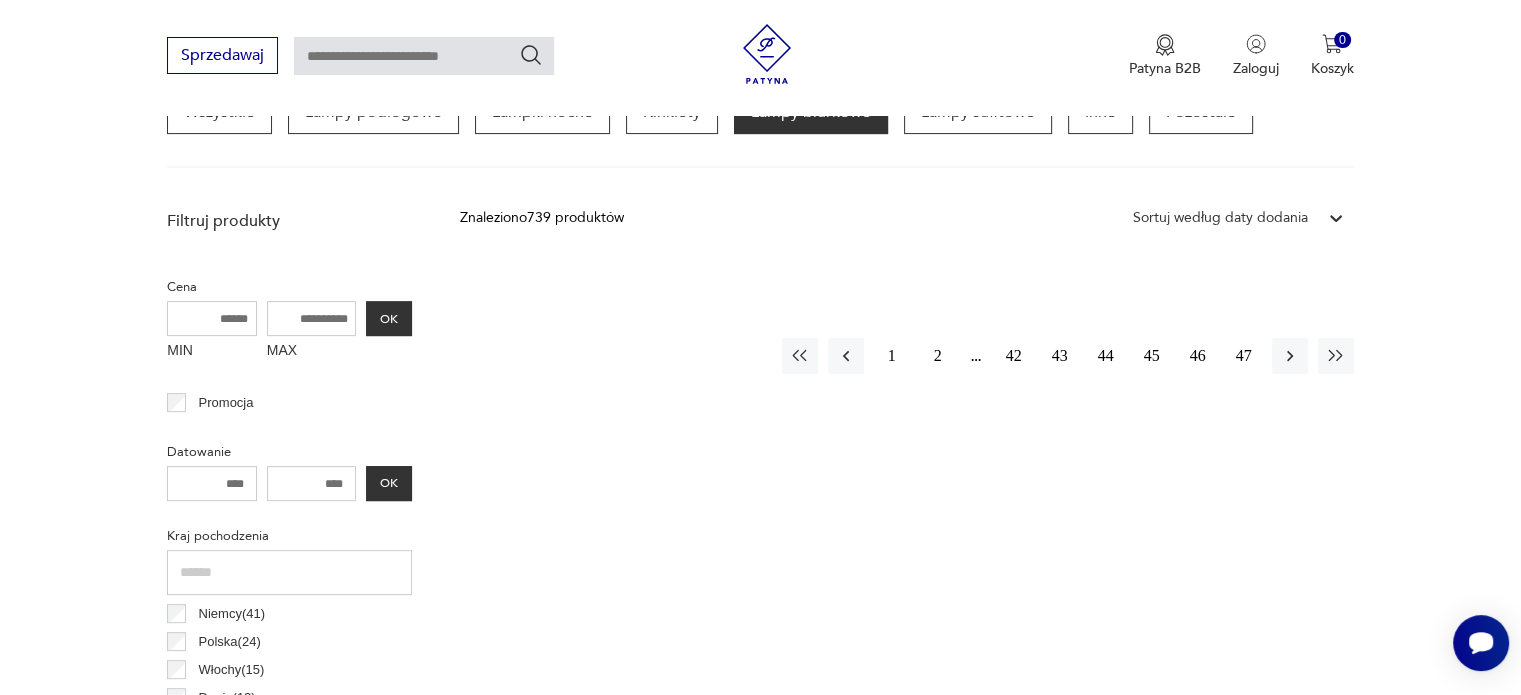scroll, scrollTop: 551, scrollLeft: 0, axis: vertical 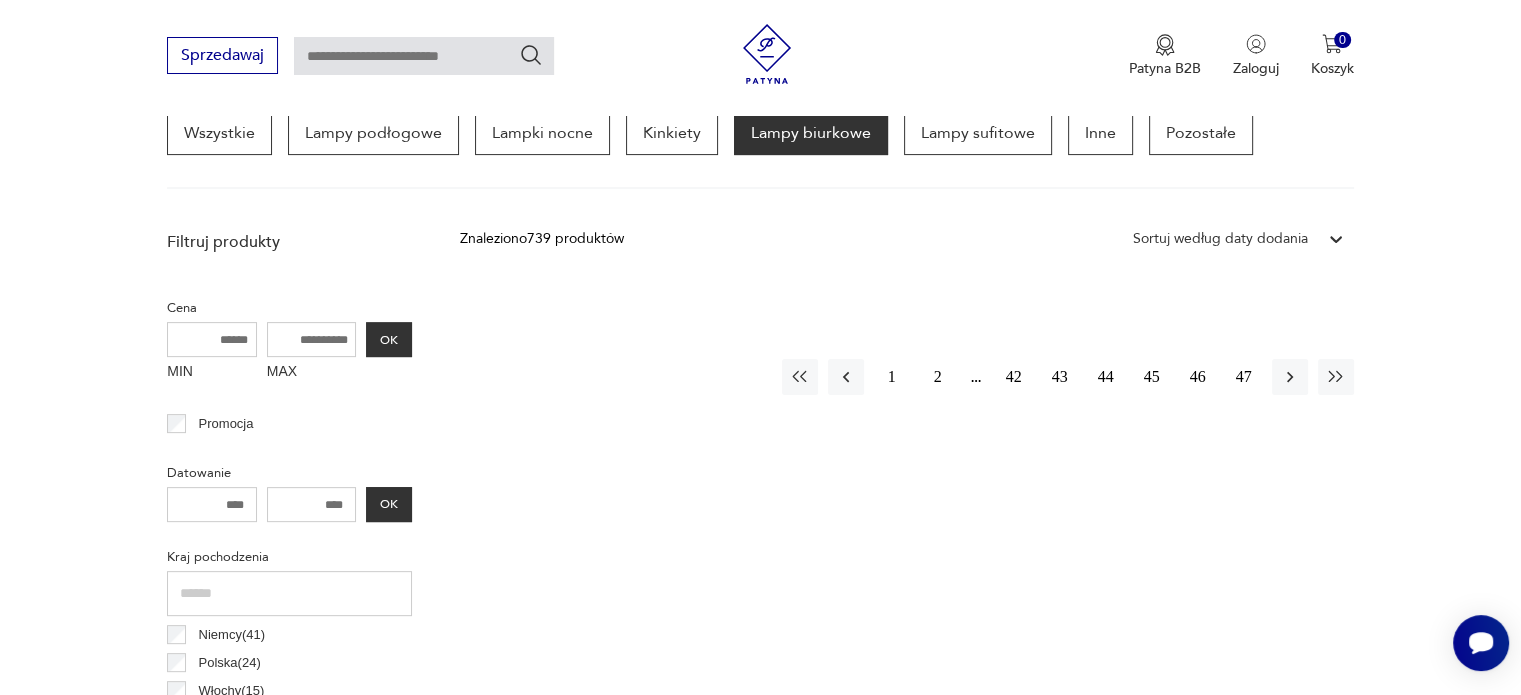 click 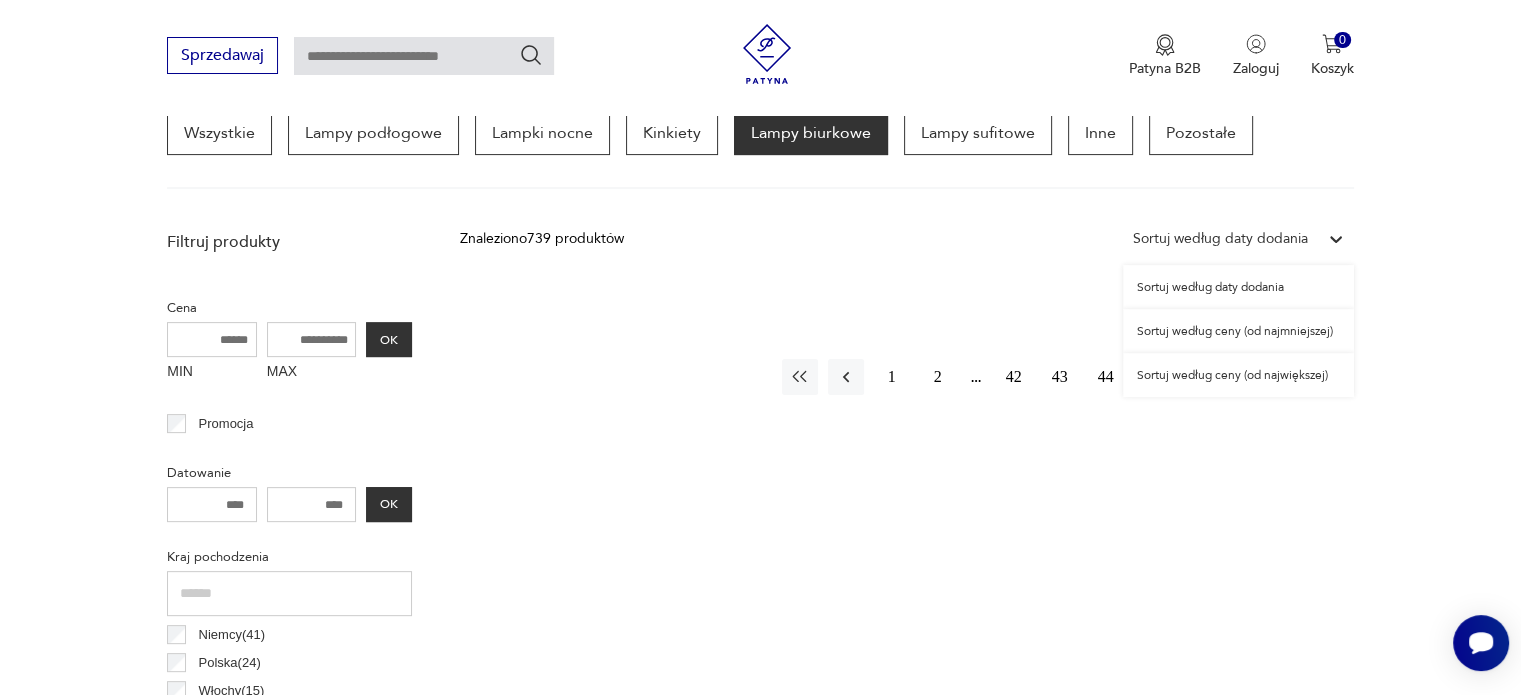 click on "Sortuj według ceny (od najmniejszej)" at bounding box center [1238, 331] 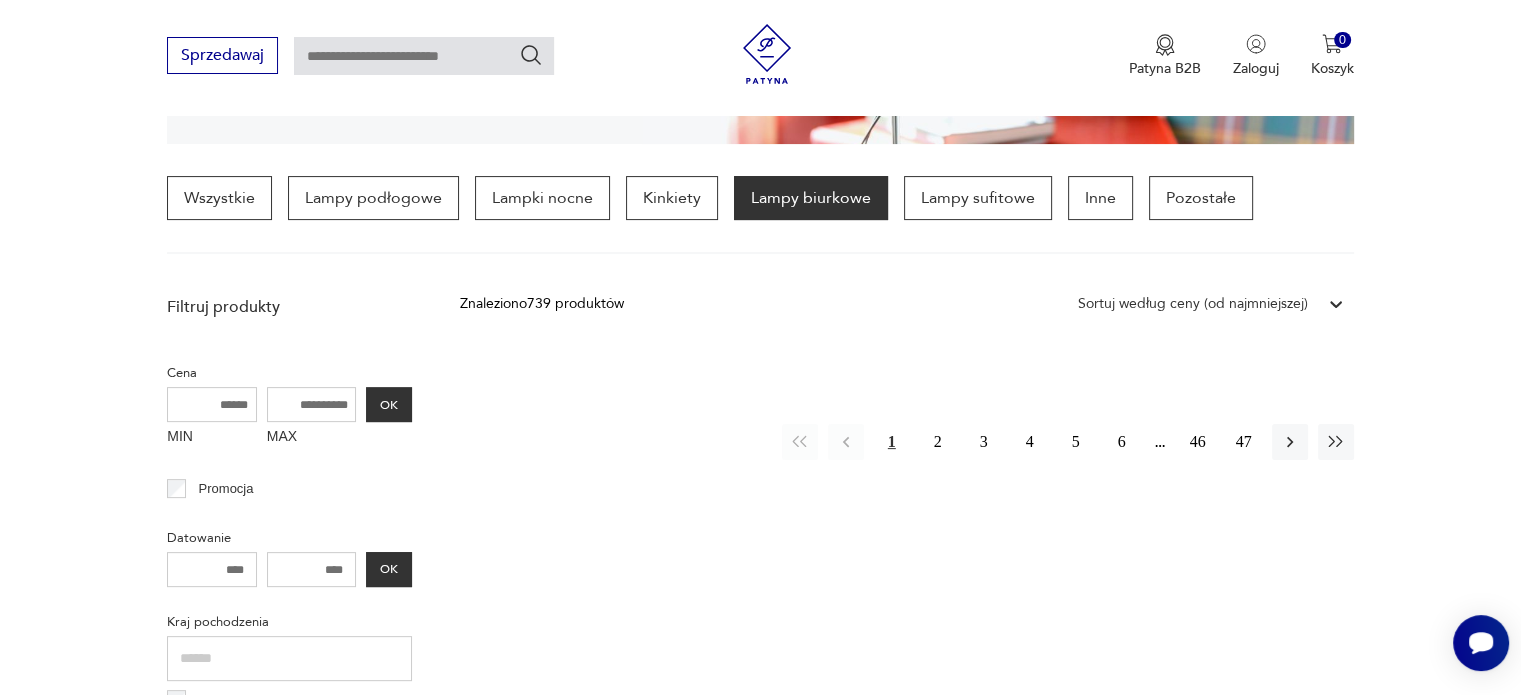 scroll, scrollTop: 471, scrollLeft: 0, axis: vertical 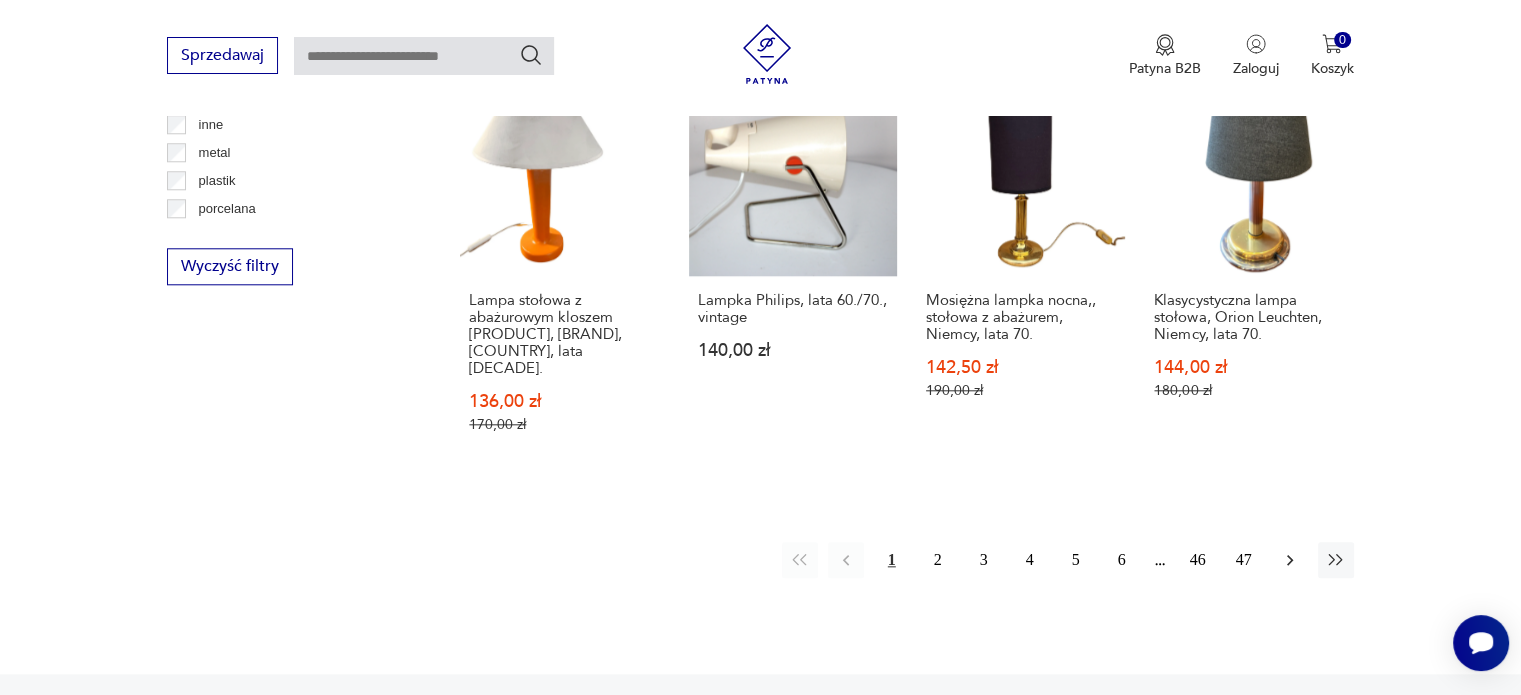 click 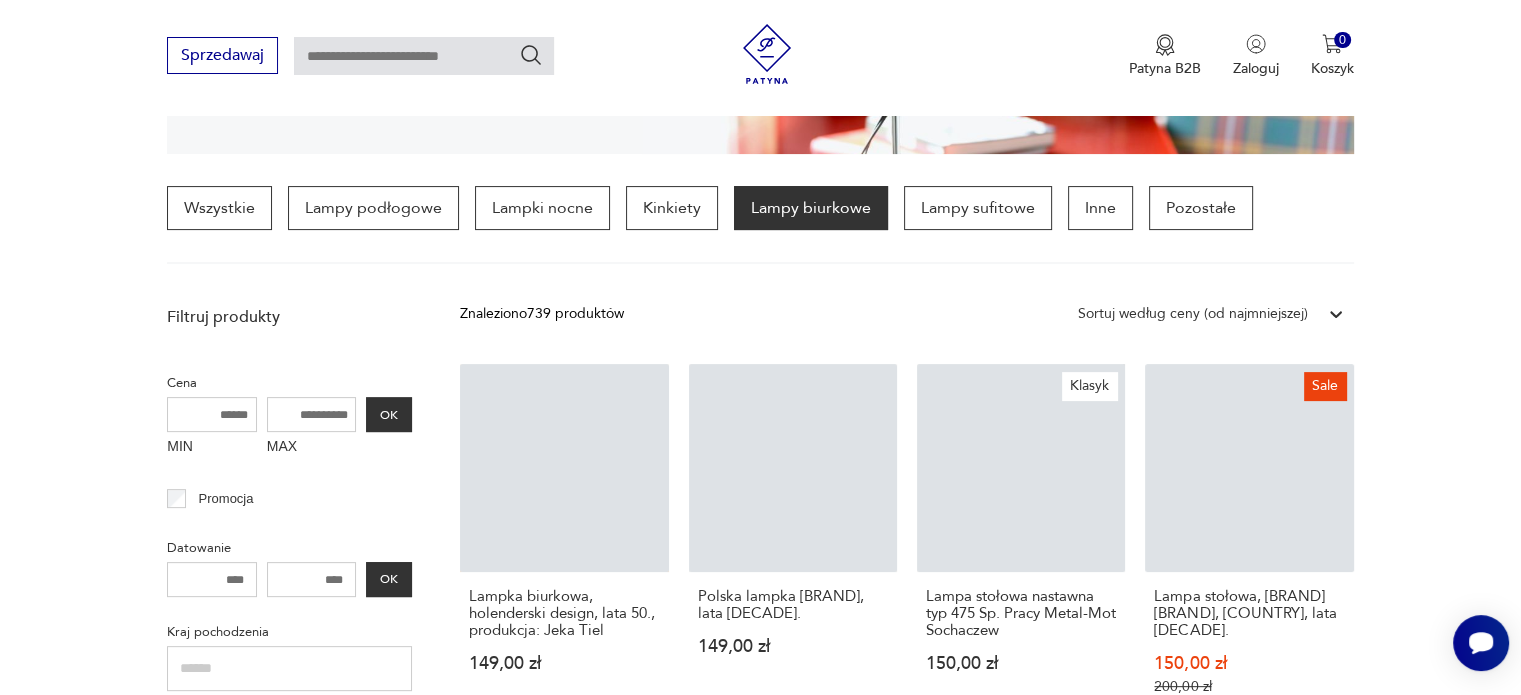 scroll, scrollTop: 470, scrollLeft: 0, axis: vertical 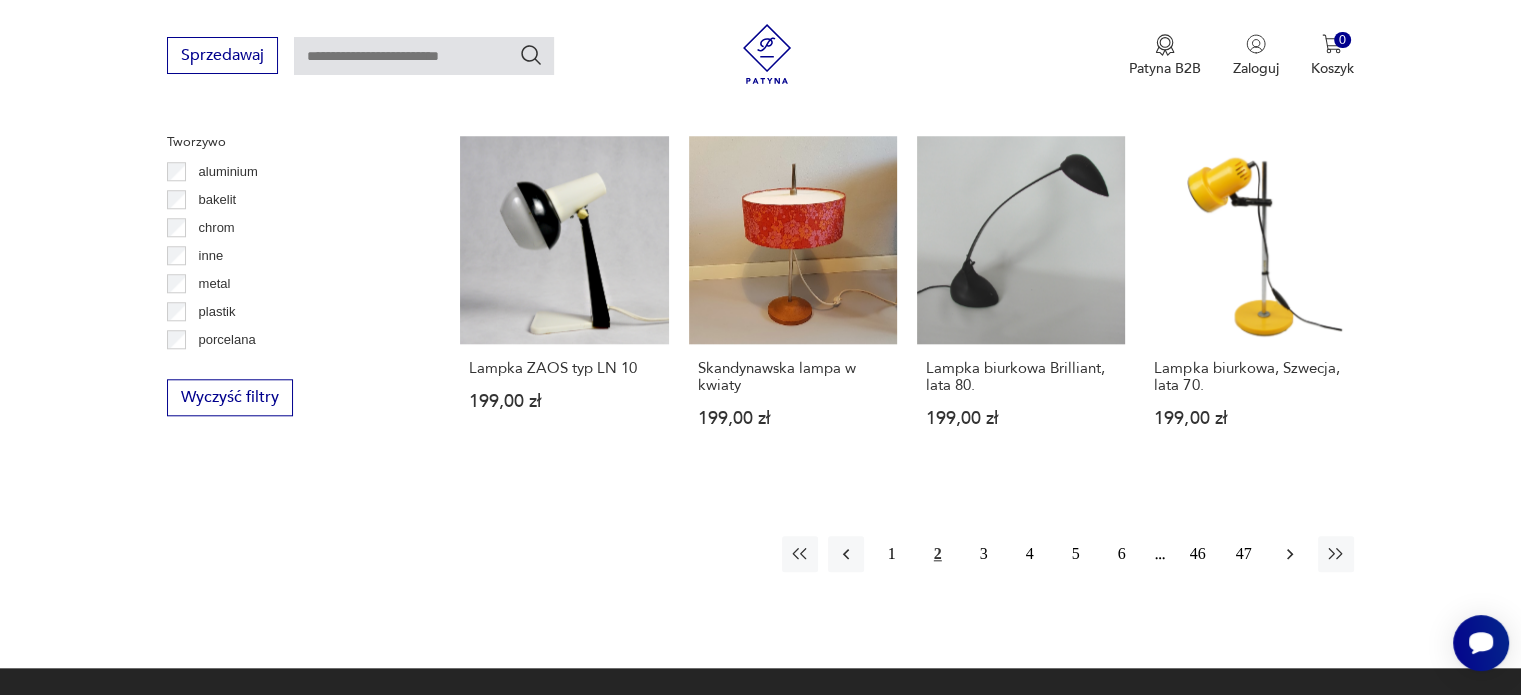 click 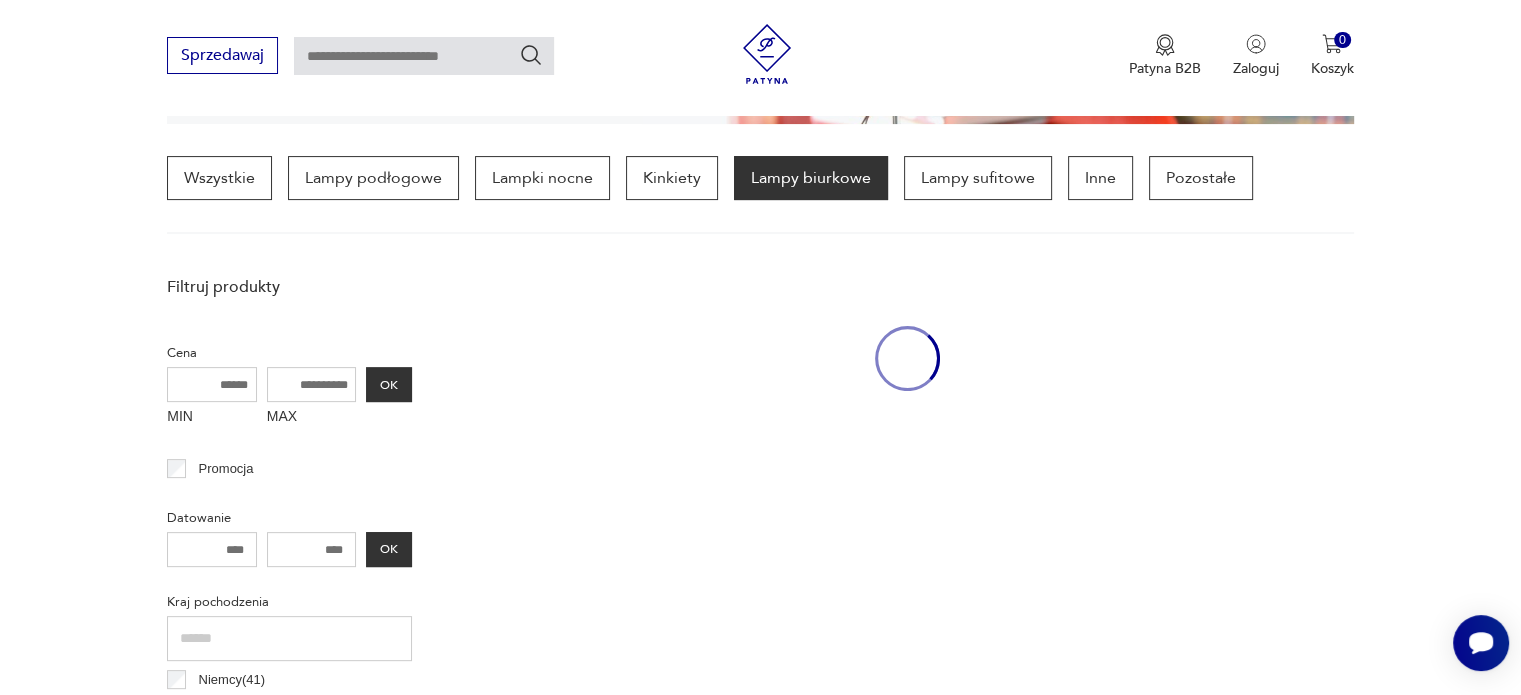 scroll, scrollTop: 470, scrollLeft: 0, axis: vertical 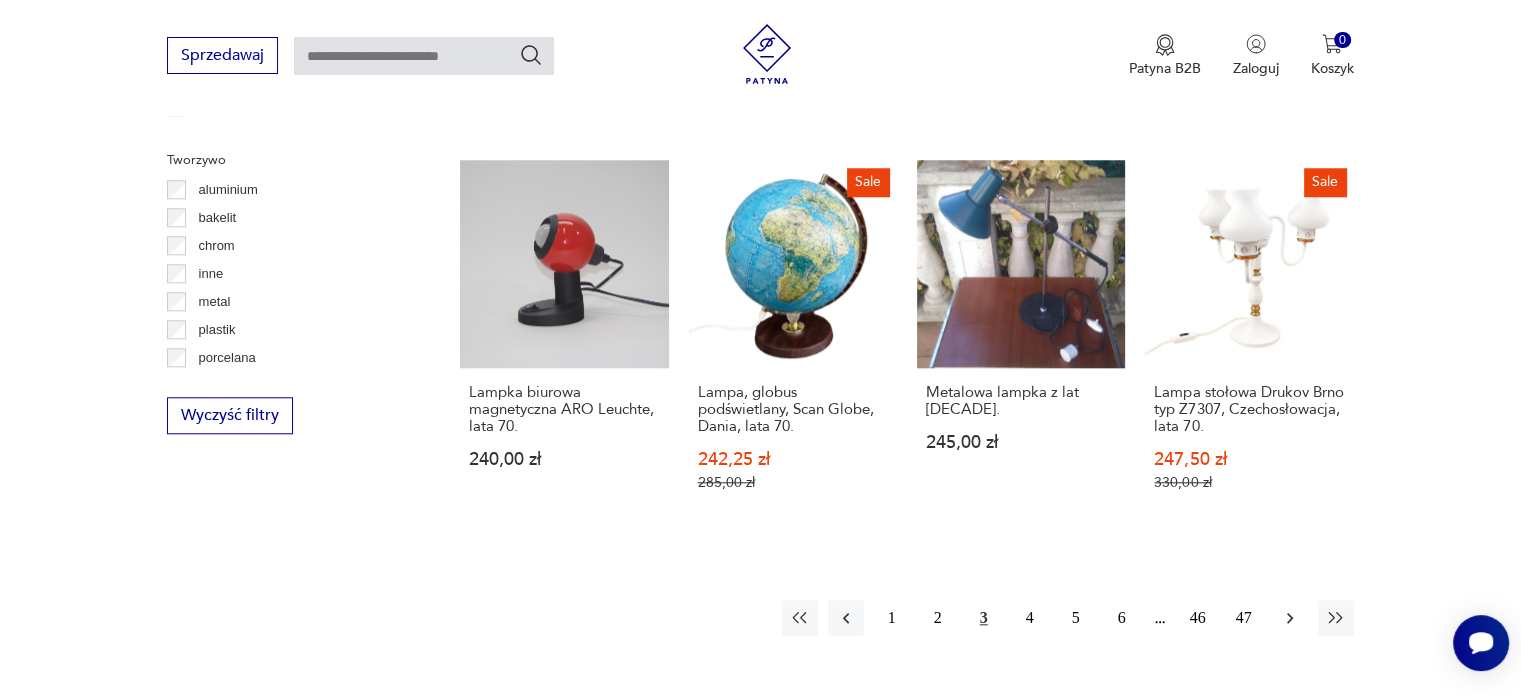 click 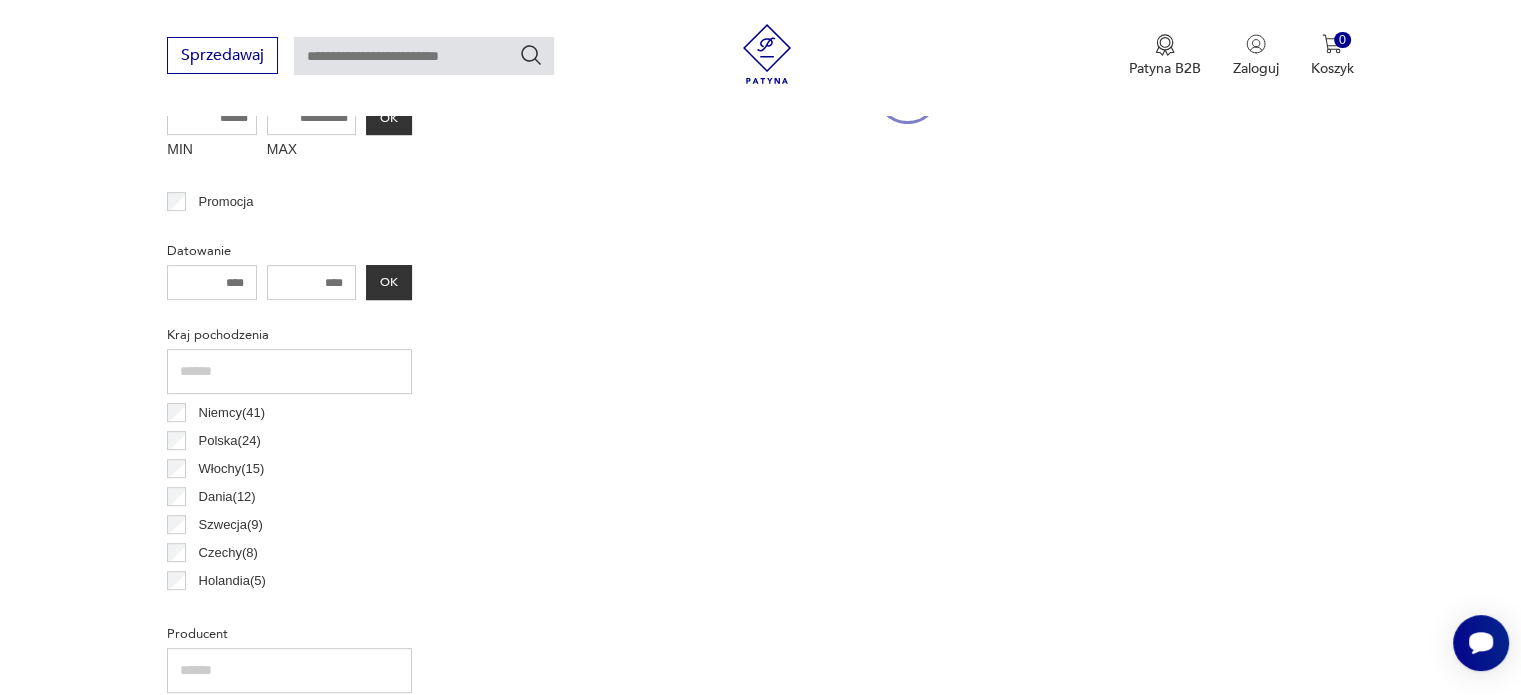 scroll, scrollTop: 470, scrollLeft: 0, axis: vertical 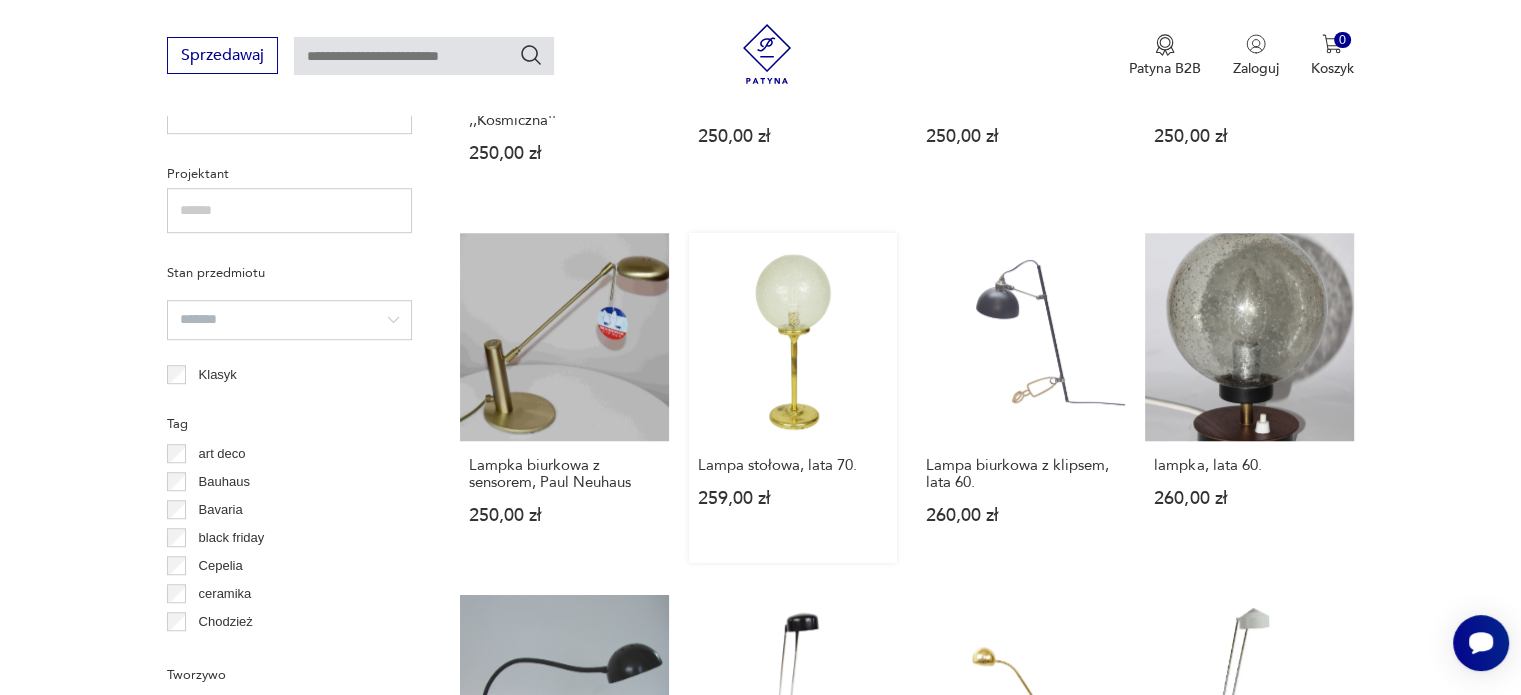 click on "Lampa stołowa, lata [DECADE] [PRICE]." at bounding box center (793, 398) 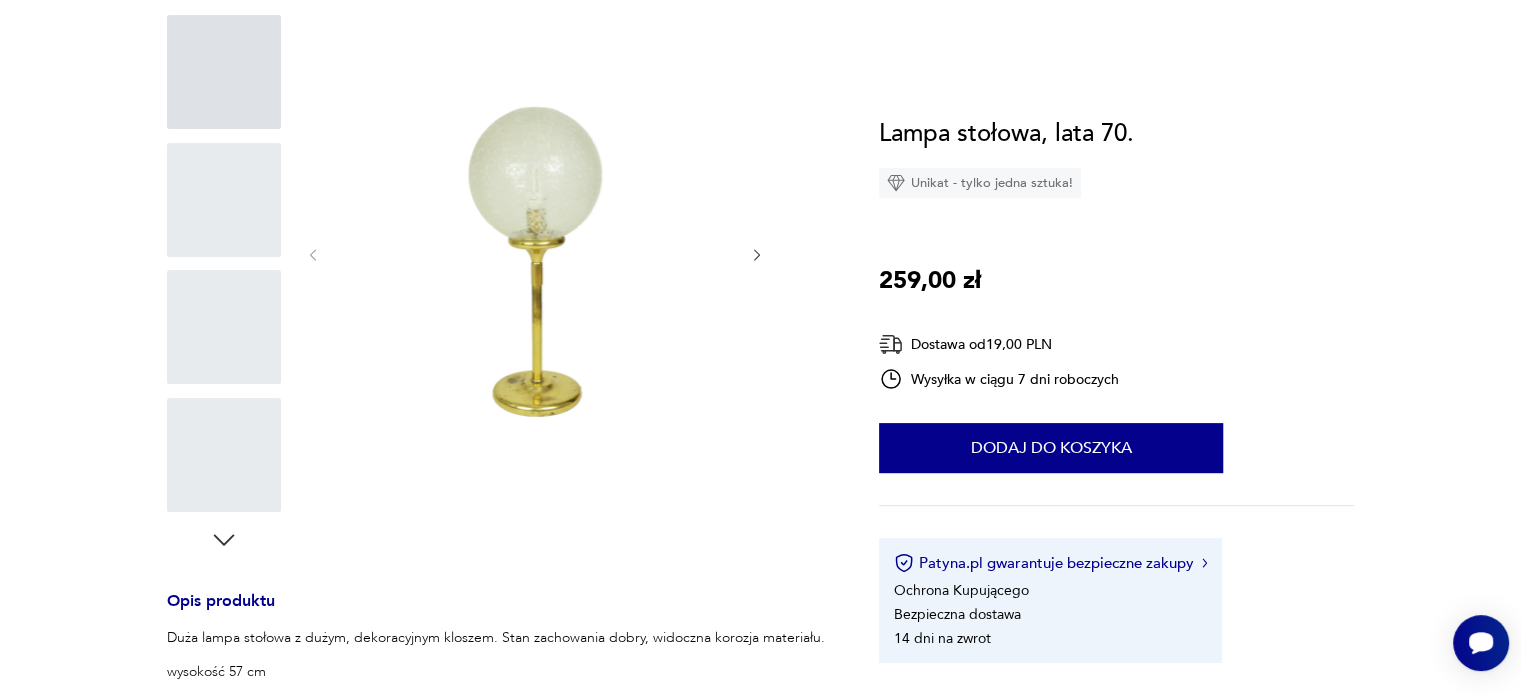 scroll, scrollTop: 0, scrollLeft: 0, axis: both 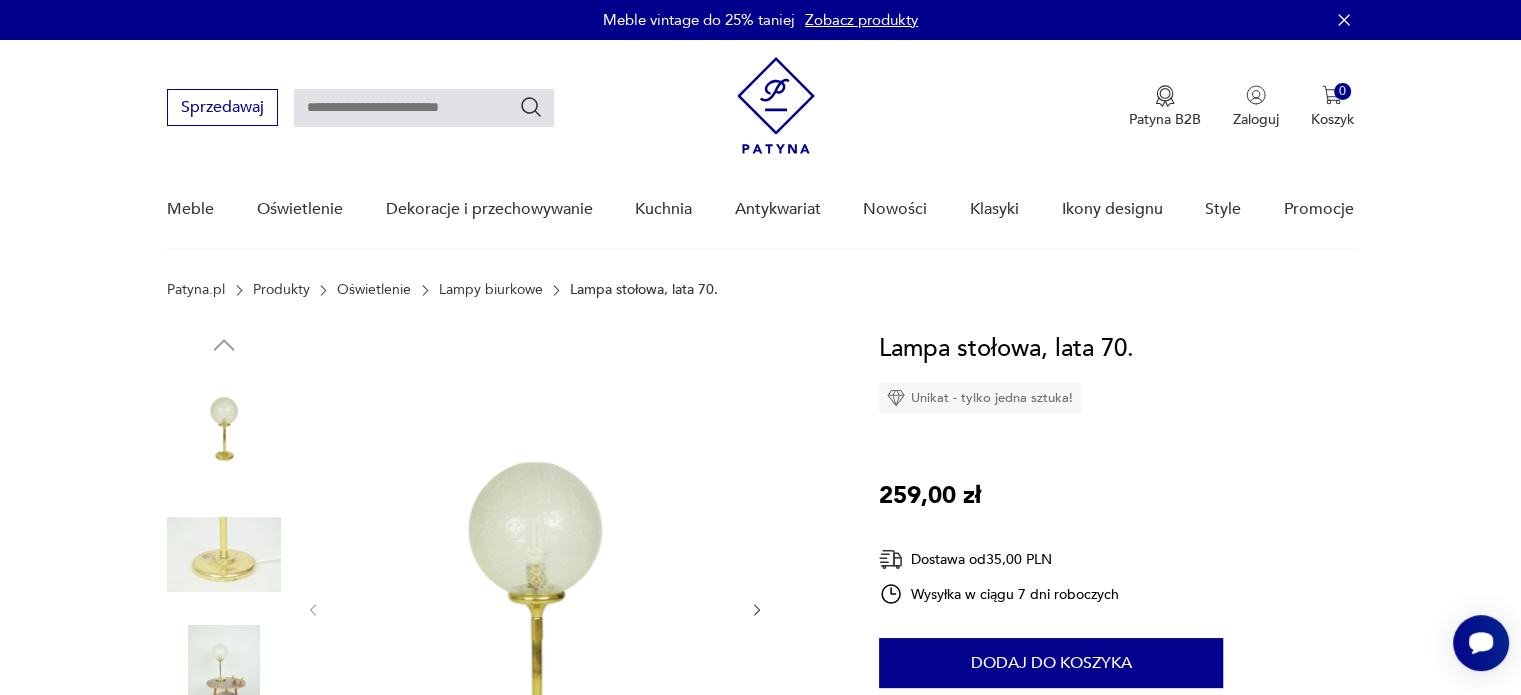 click at bounding box center (224, 682) 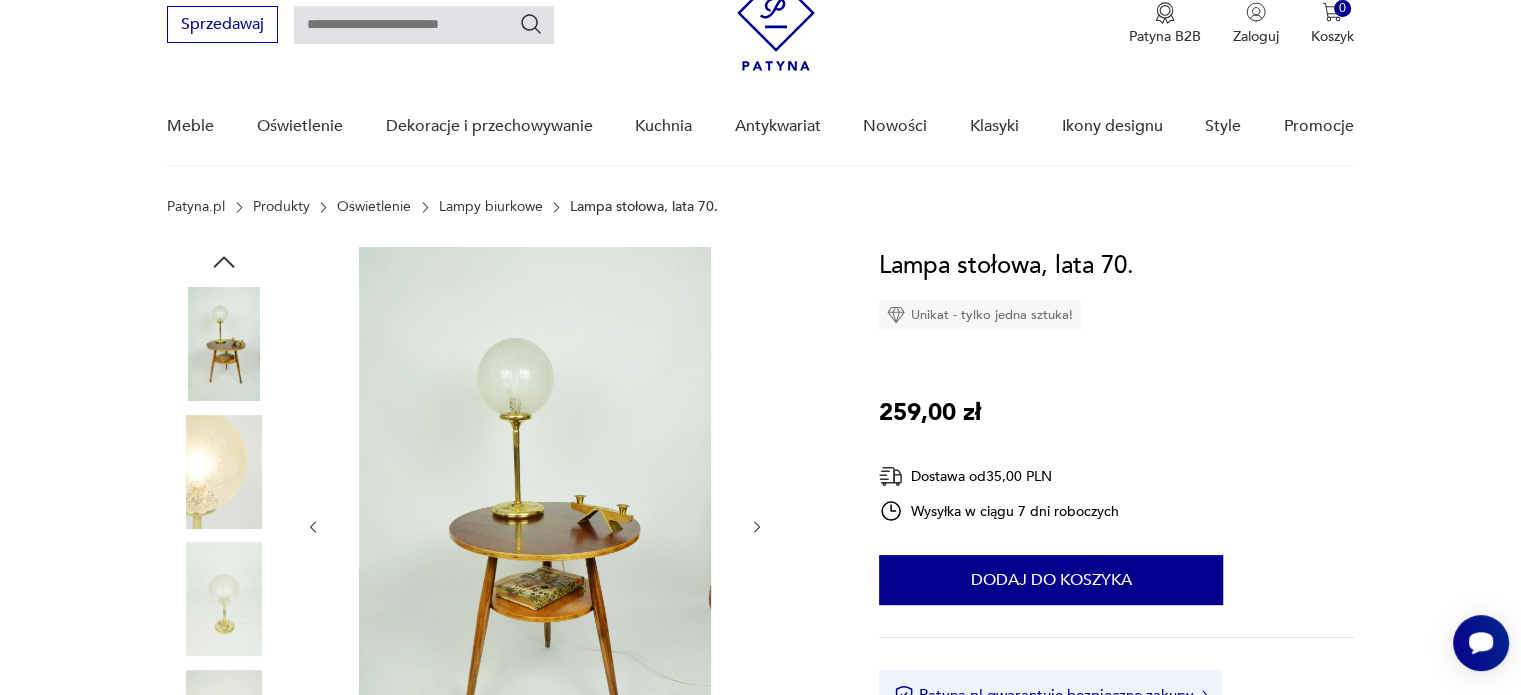 scroll, scrollTop: 0, scrollLeft: 0, axis: both 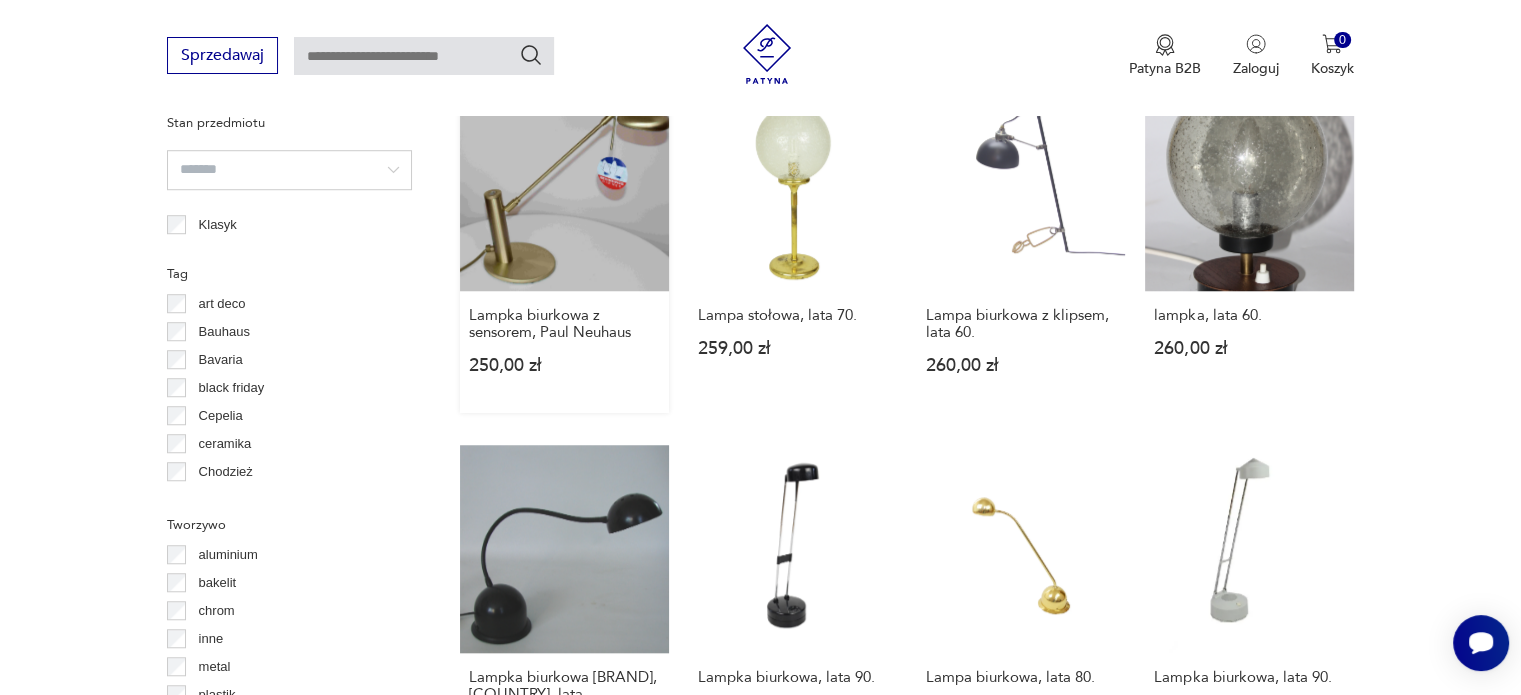 click on "Lampka biurkowa z sensorem, [BRAND] [PRICE]." at bounding box center [564, 248] 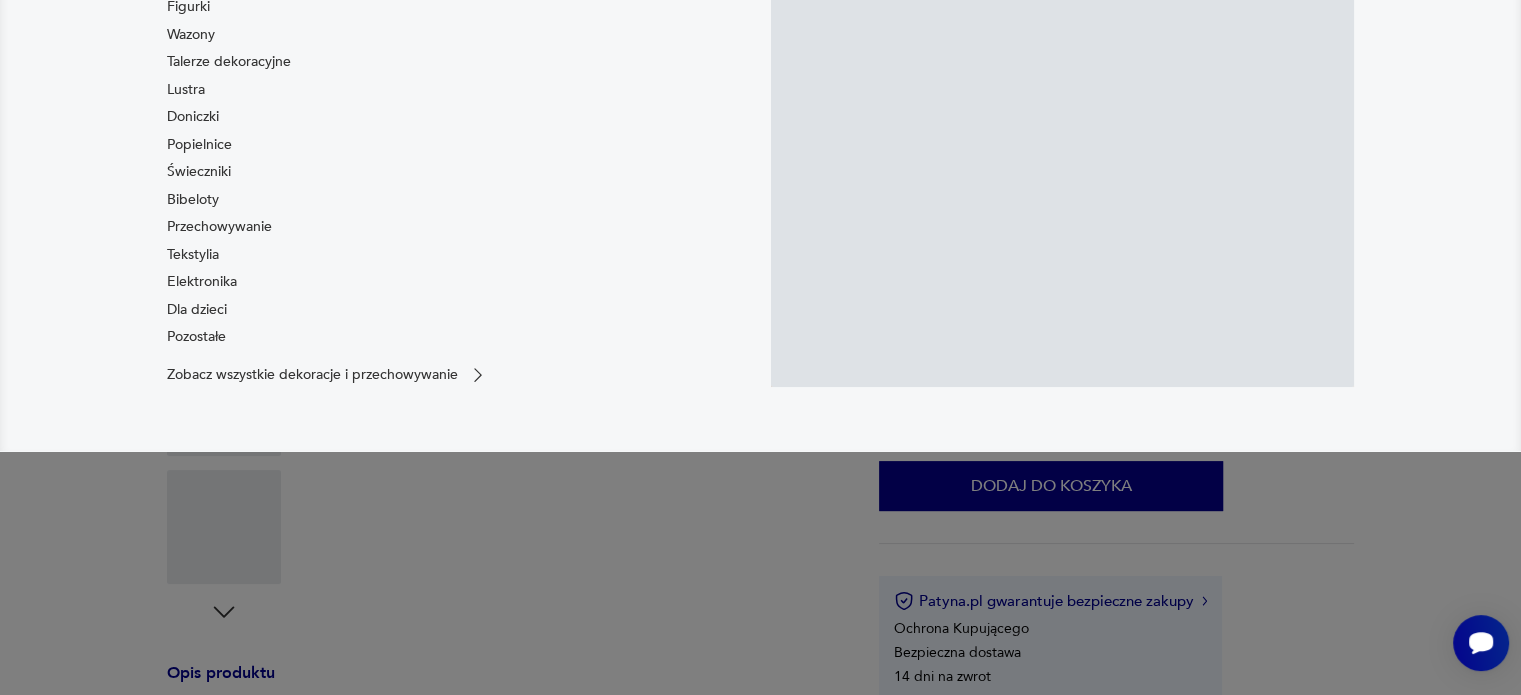 scroll, scrollTop: 0, scrollLeft: 0, axis: both 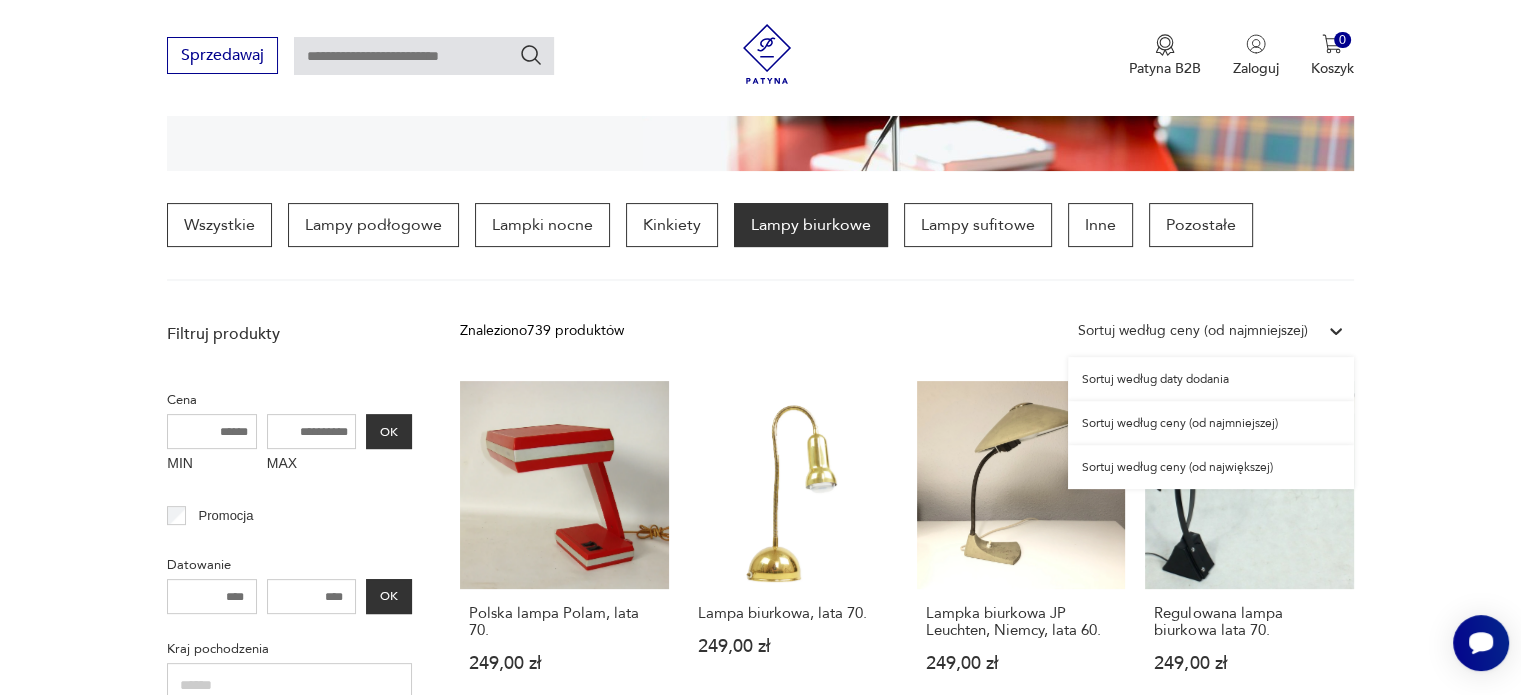 click on "Sortuj według ceny (od najmniejszej)" at bounding box center (1193, 331) 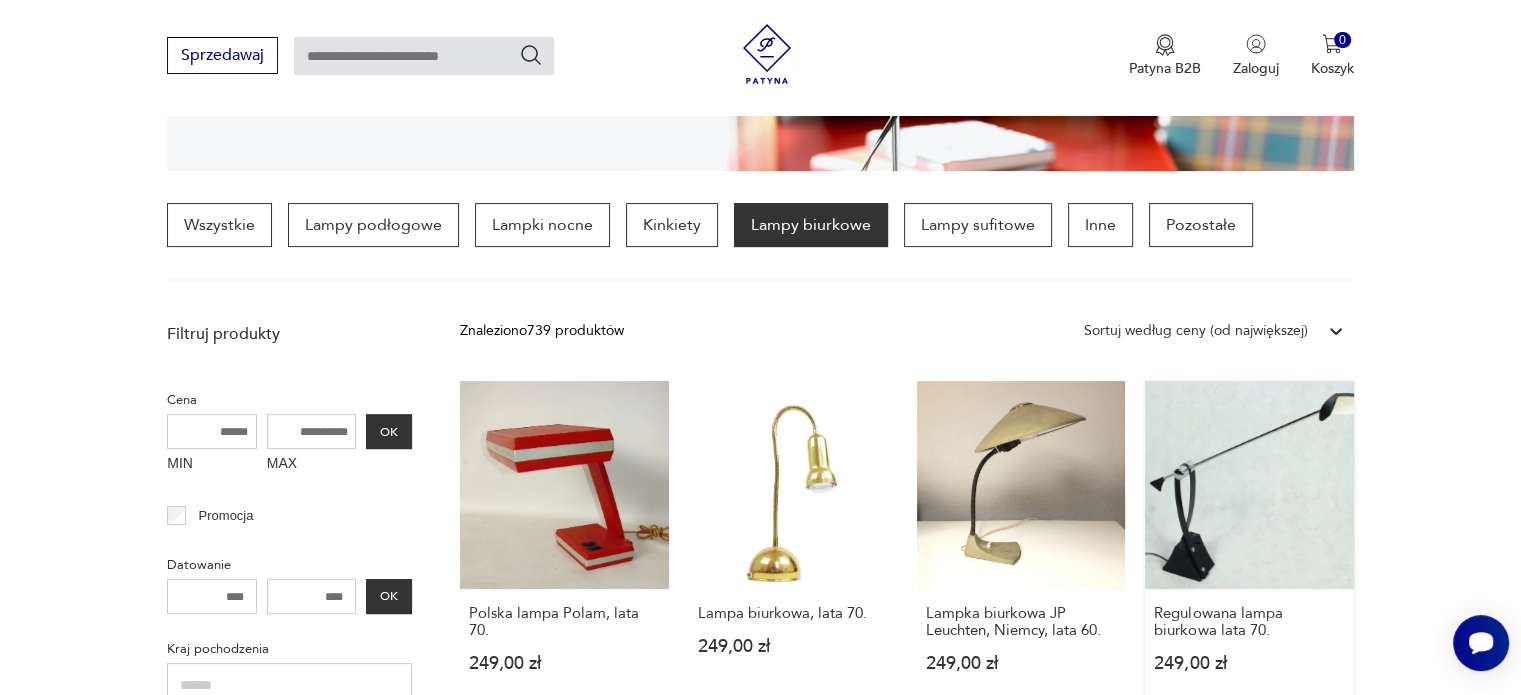 scroll, scrollTop: 471, scrollLeft: 0, axis: vertical 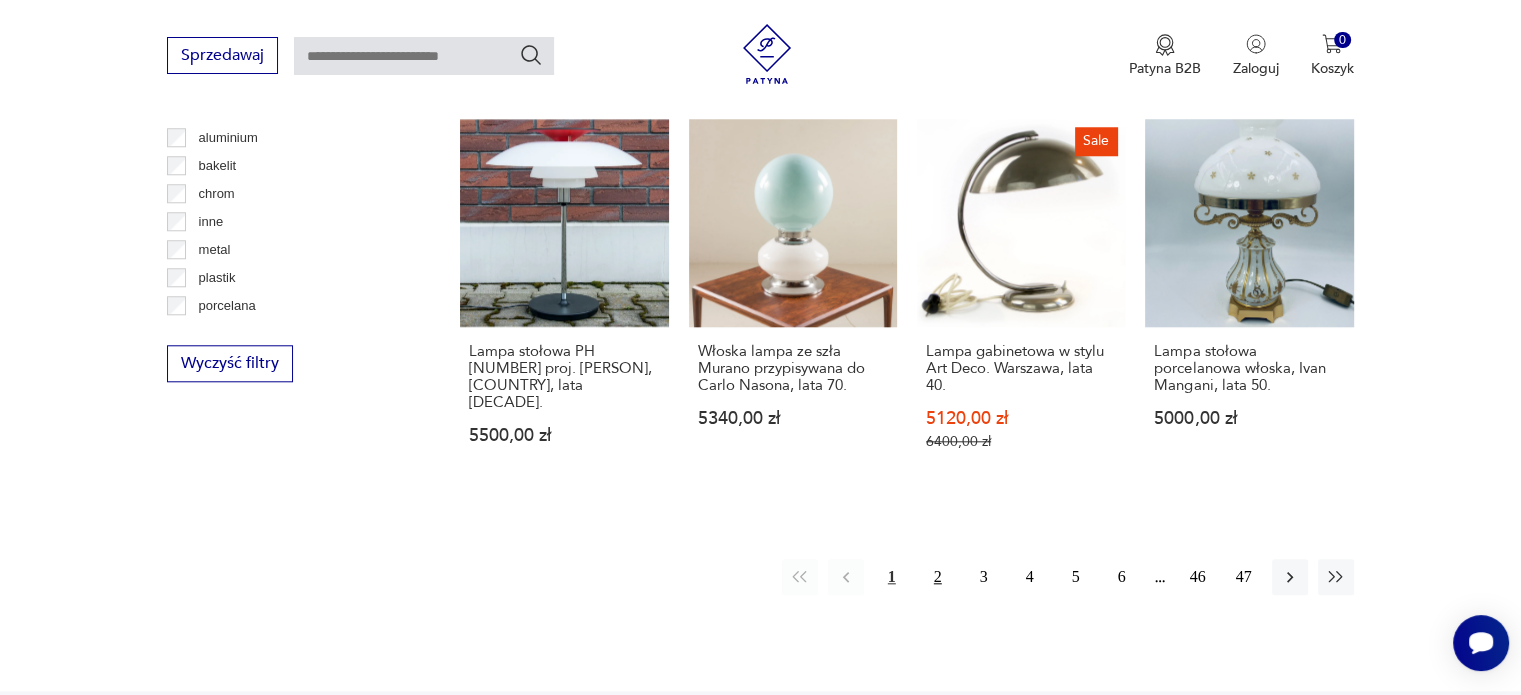 click on "2" at bounding box center (938, 577) 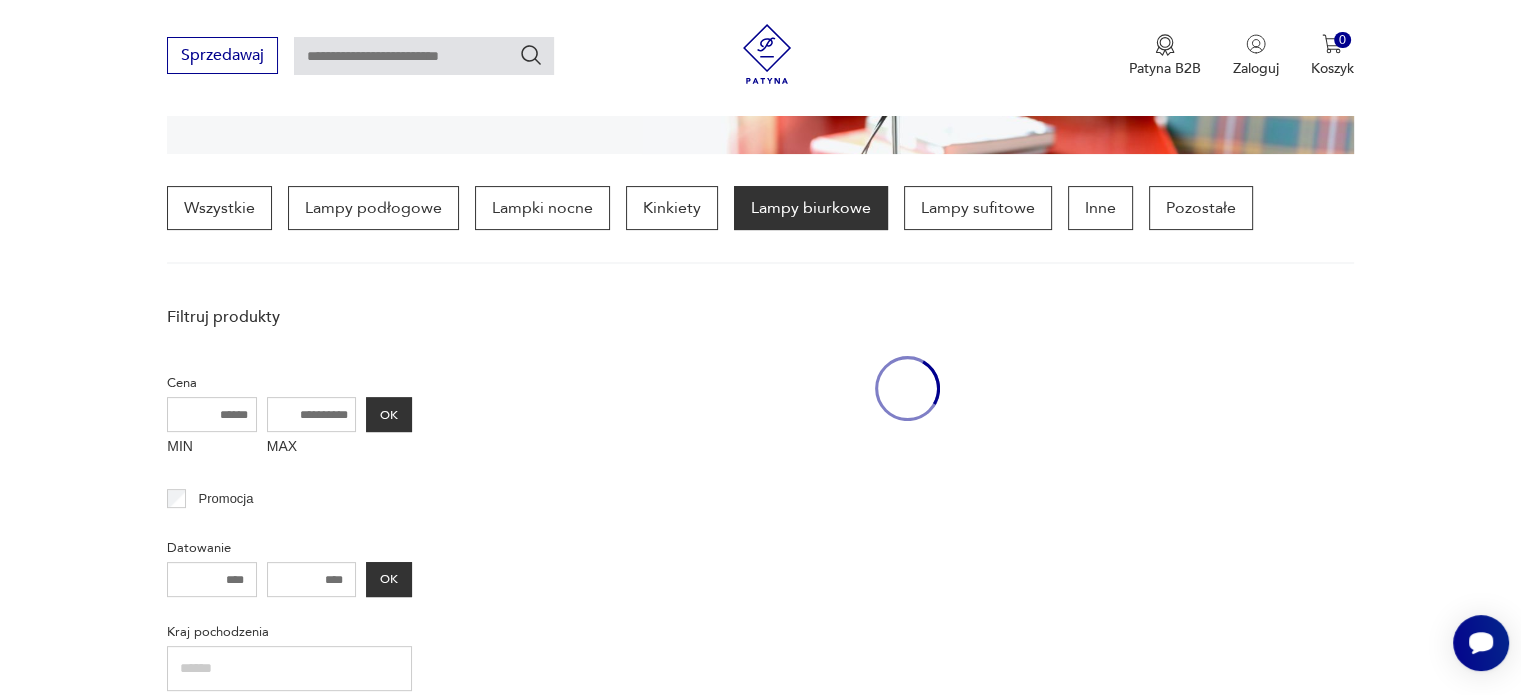scroll, scrollTop: 470, scrollLeft: 0, axis: vertical 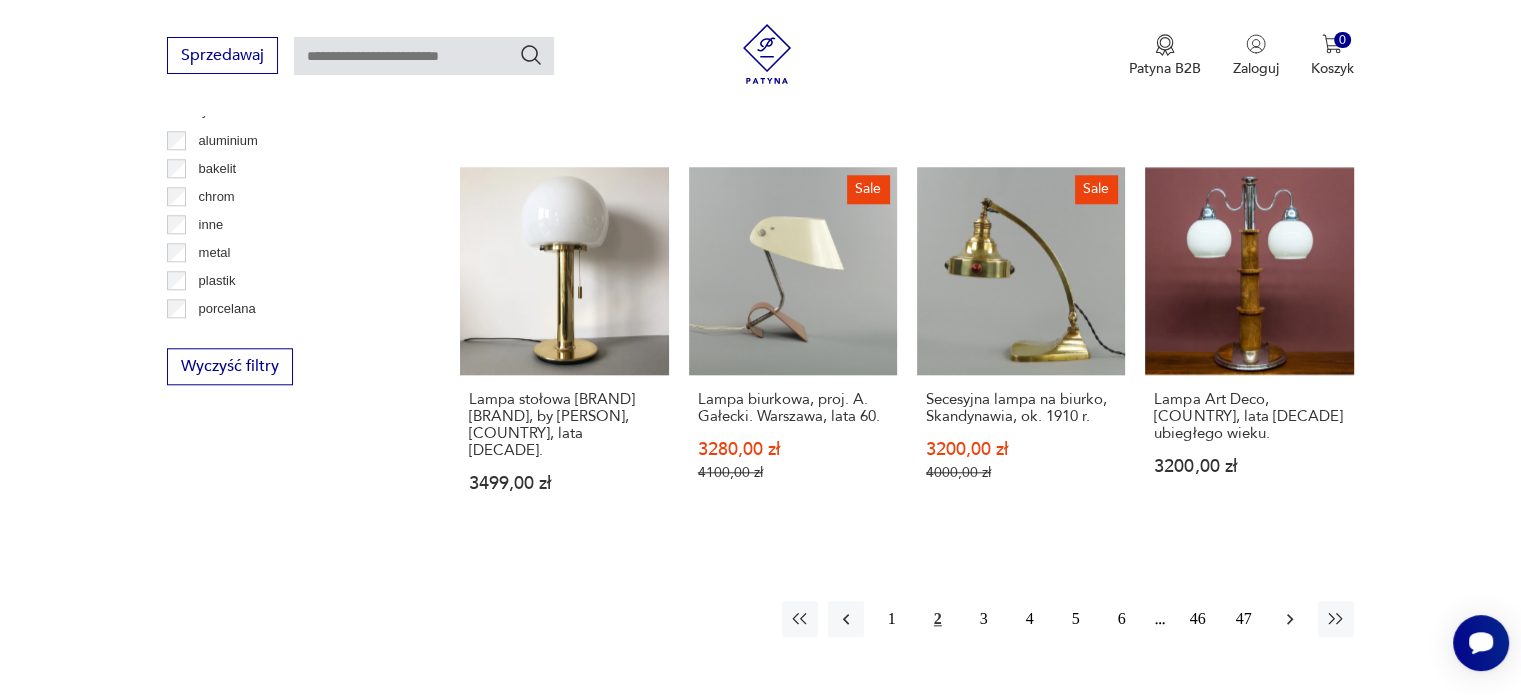 click 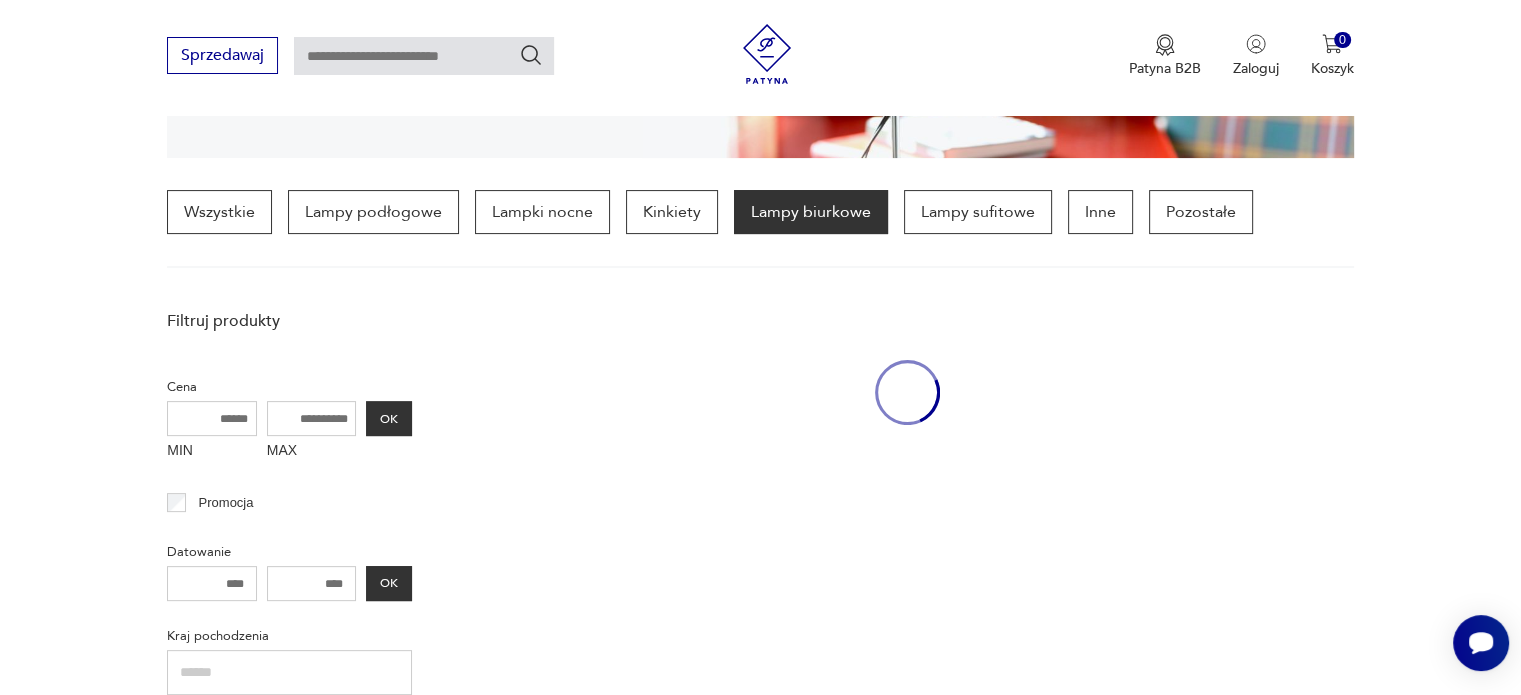 scroll, scrollTop: 471, scrollLeft: 0, axis: vertical 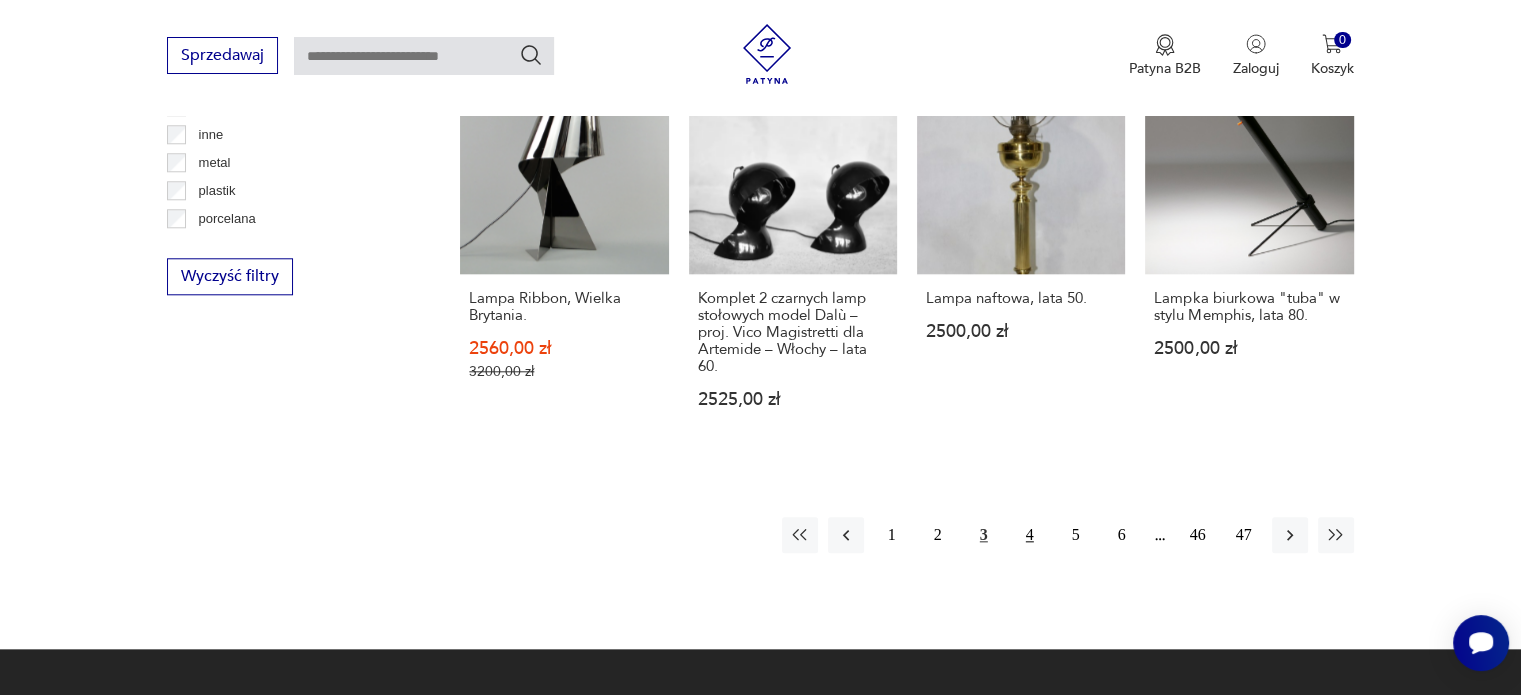 click on "4" at bounding box center [1030, 535] 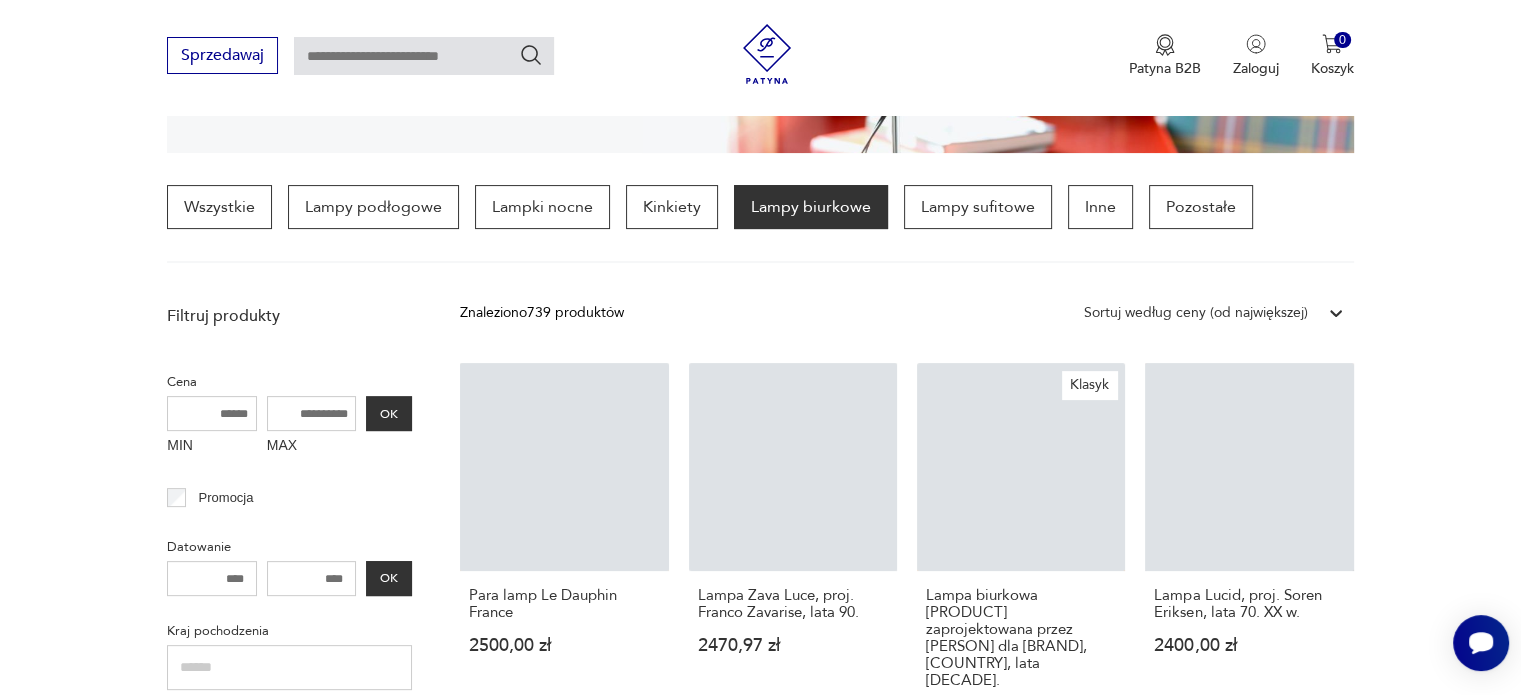 scroll, scrollTop: 471, scrollLeft: 0, axis: vertical 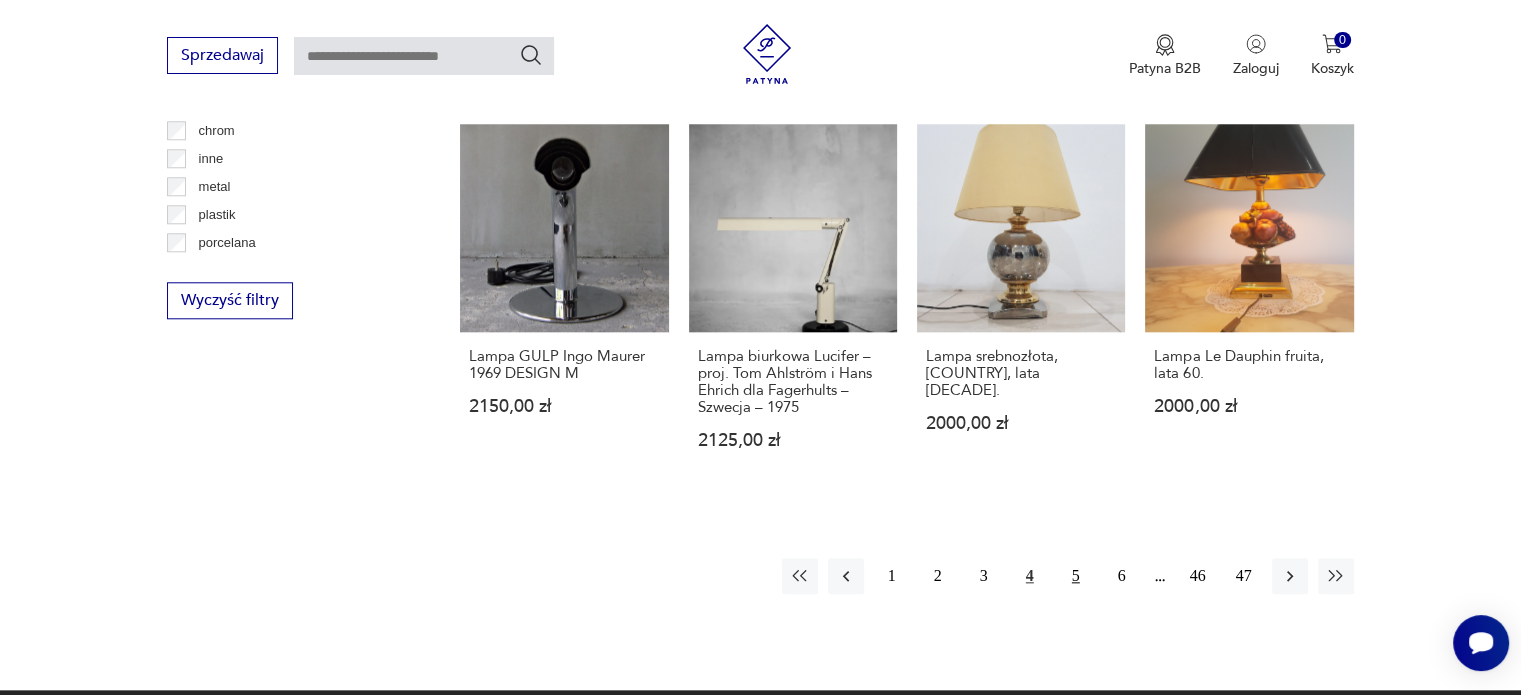 click on "5" at bounding box center (1076, 576) 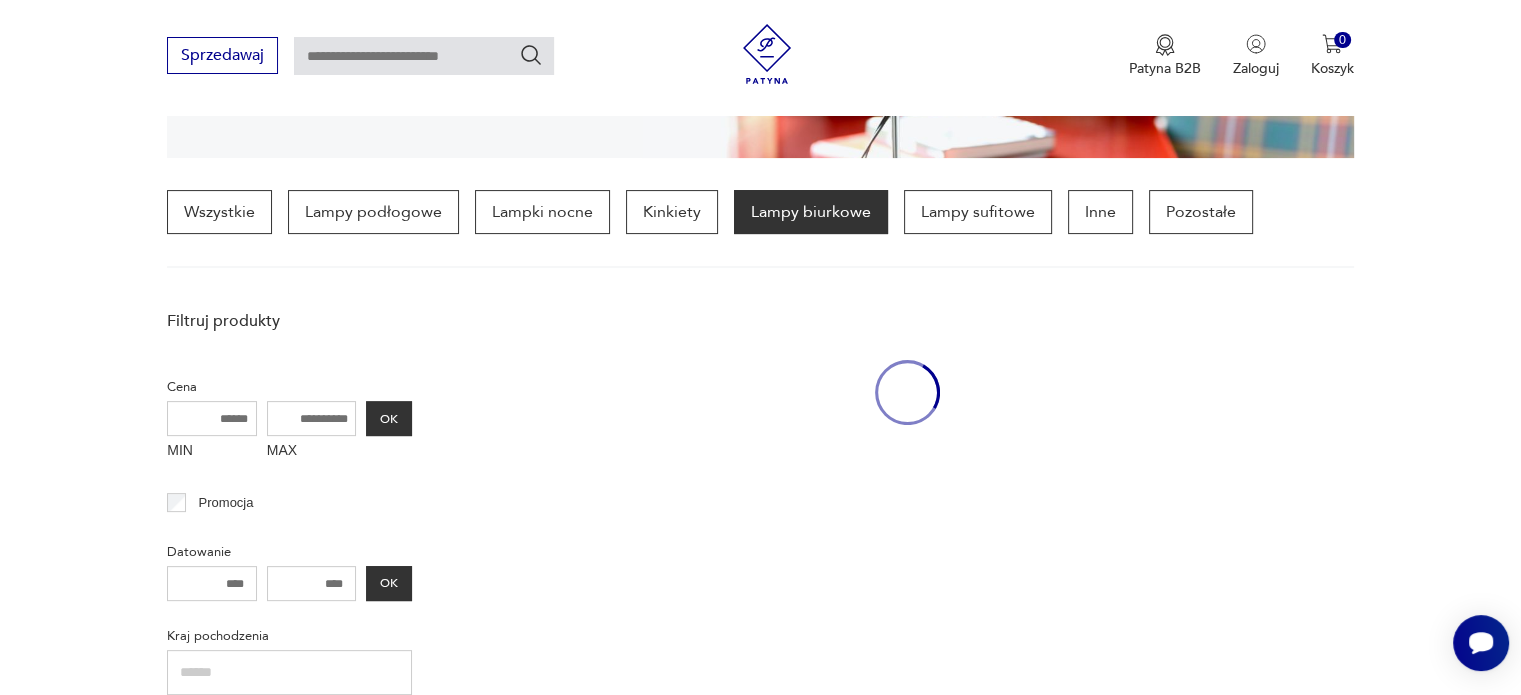 scroll, scrollTop: 471, scrollLeft: 0, axis: vertical 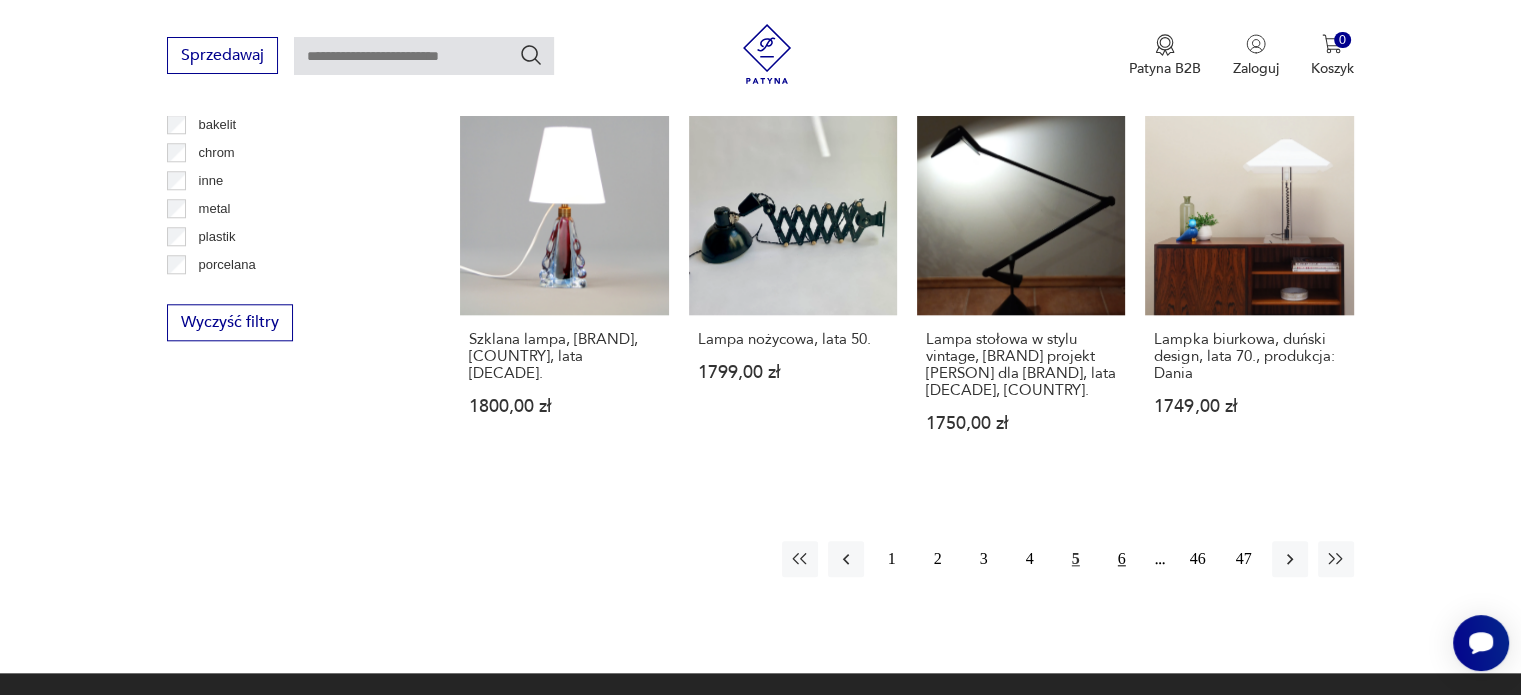 click on "6" at bounding box center [1122, 559] 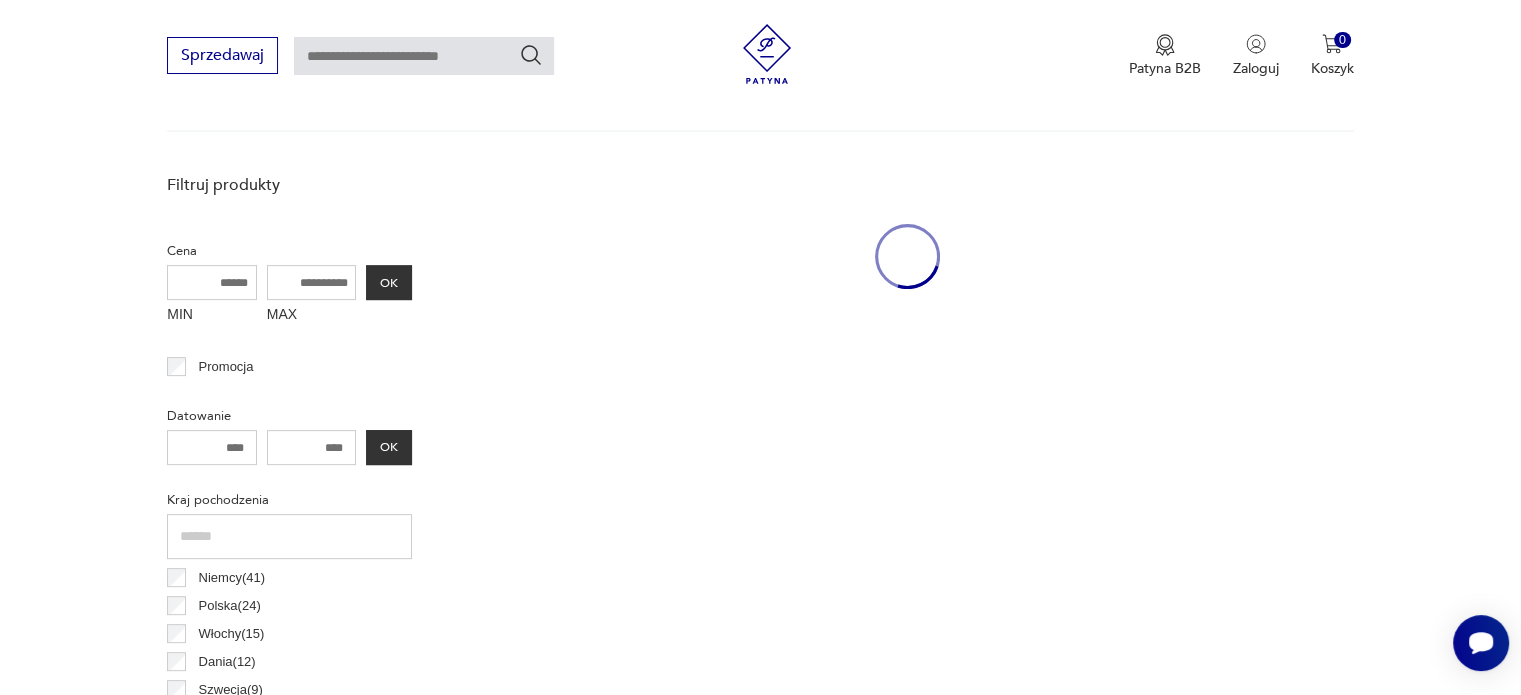 scroll, scrollTop: 470, scrollLeft: 0, axis: vertical 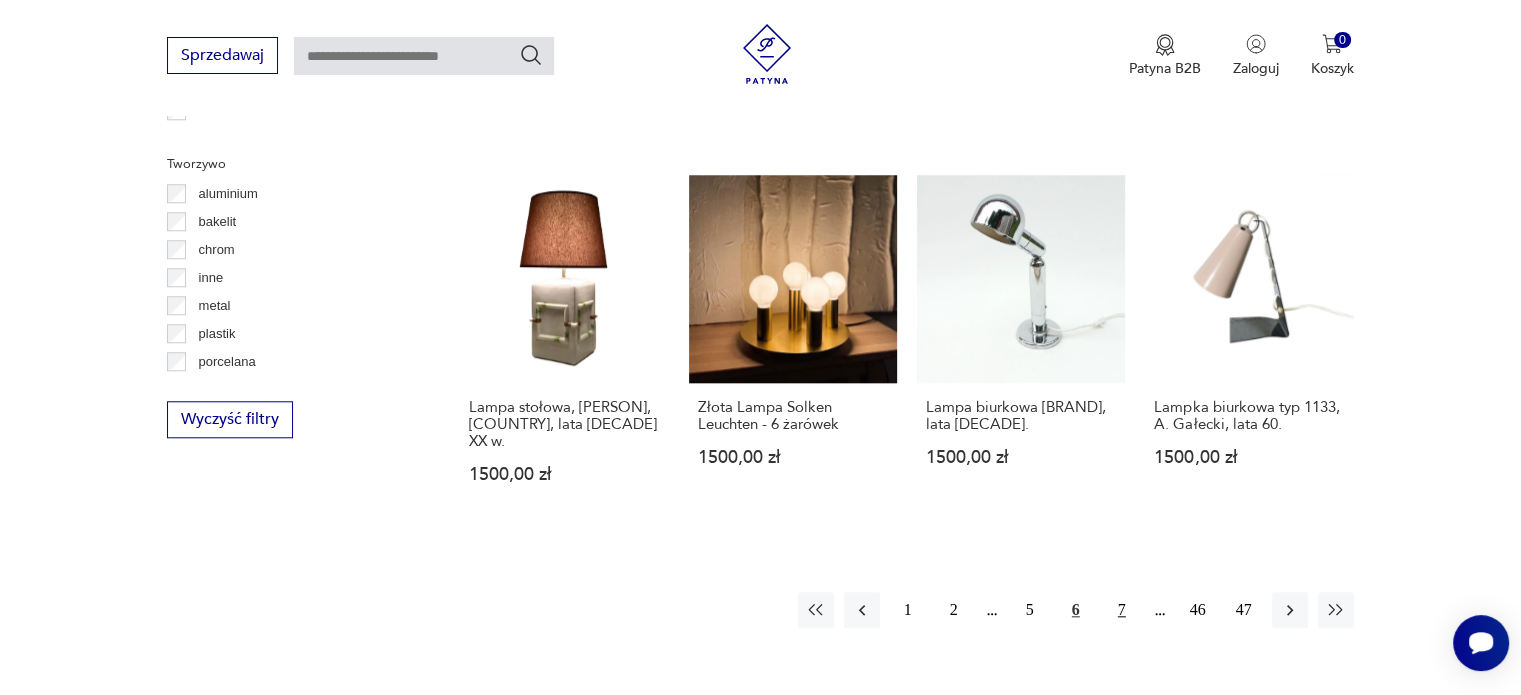 click on "7" at bounding box center [1122, 610] 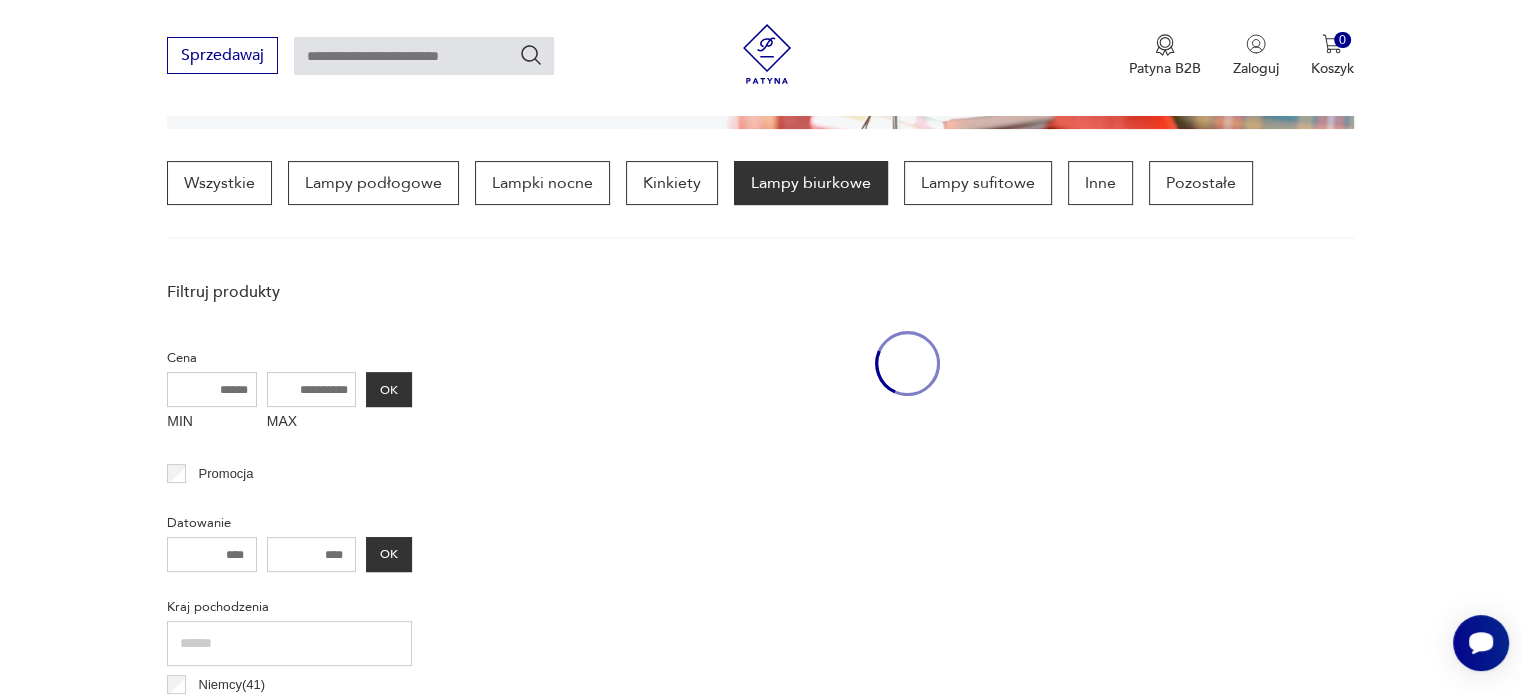 scroll, scrollTop: 470, scrollLeft: 0, axis: vertical 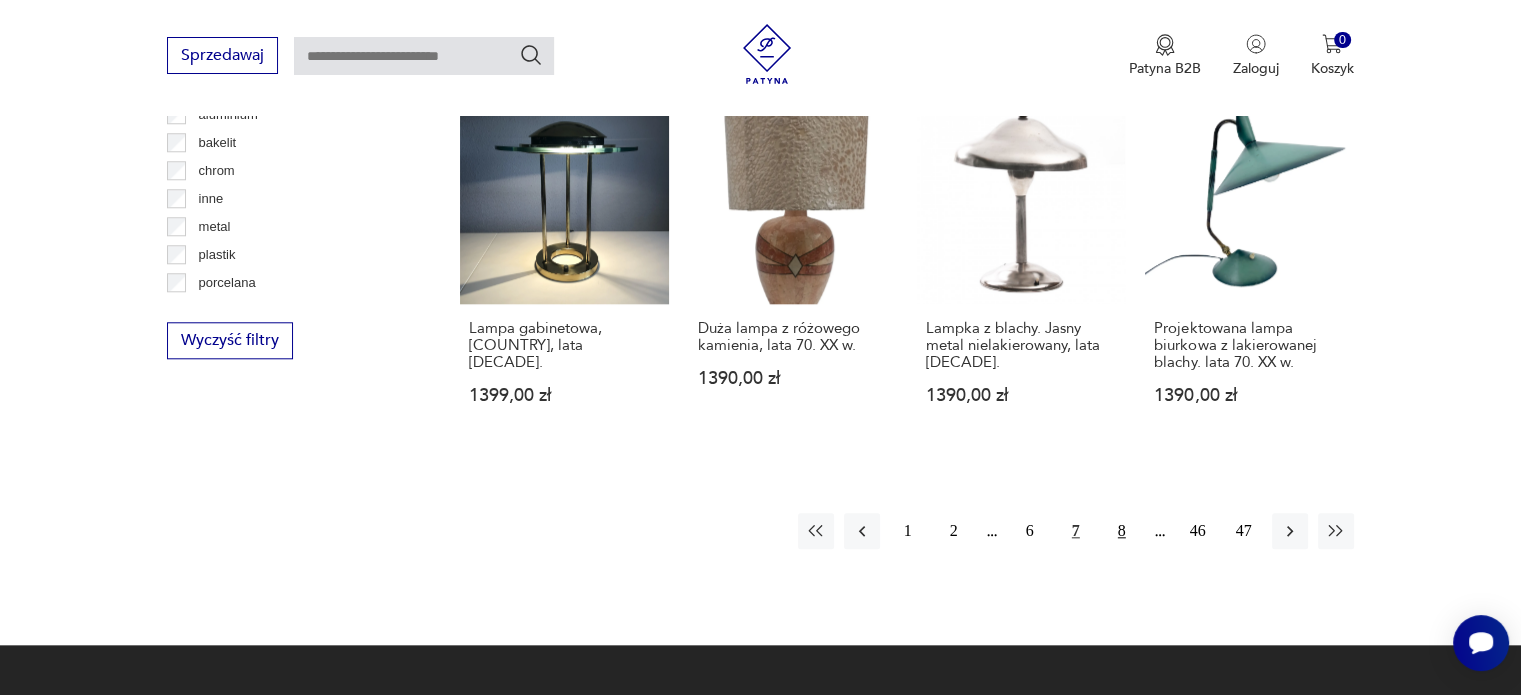 click on "8" at bounding box center [1122, 531] 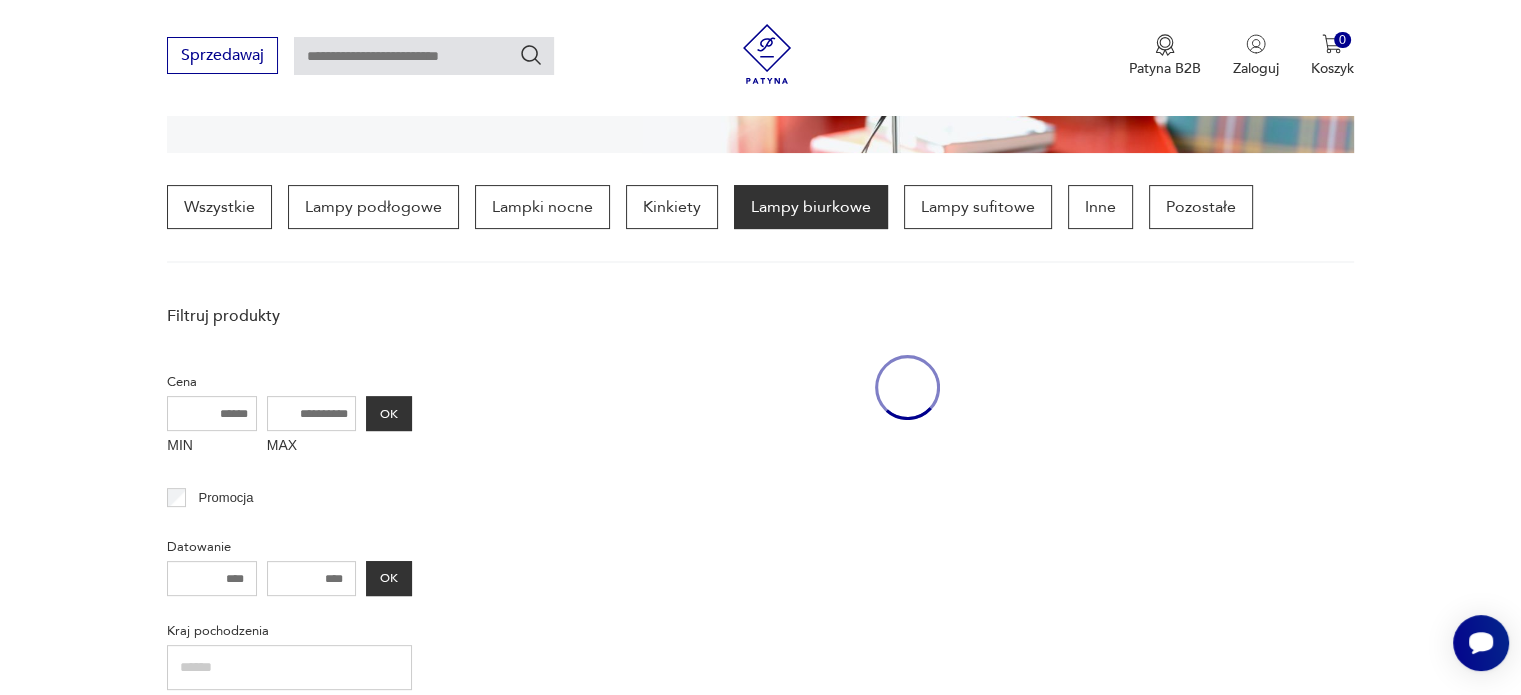 scroll, scrollTop: 471, scrollLeft: 0, axis: vertical 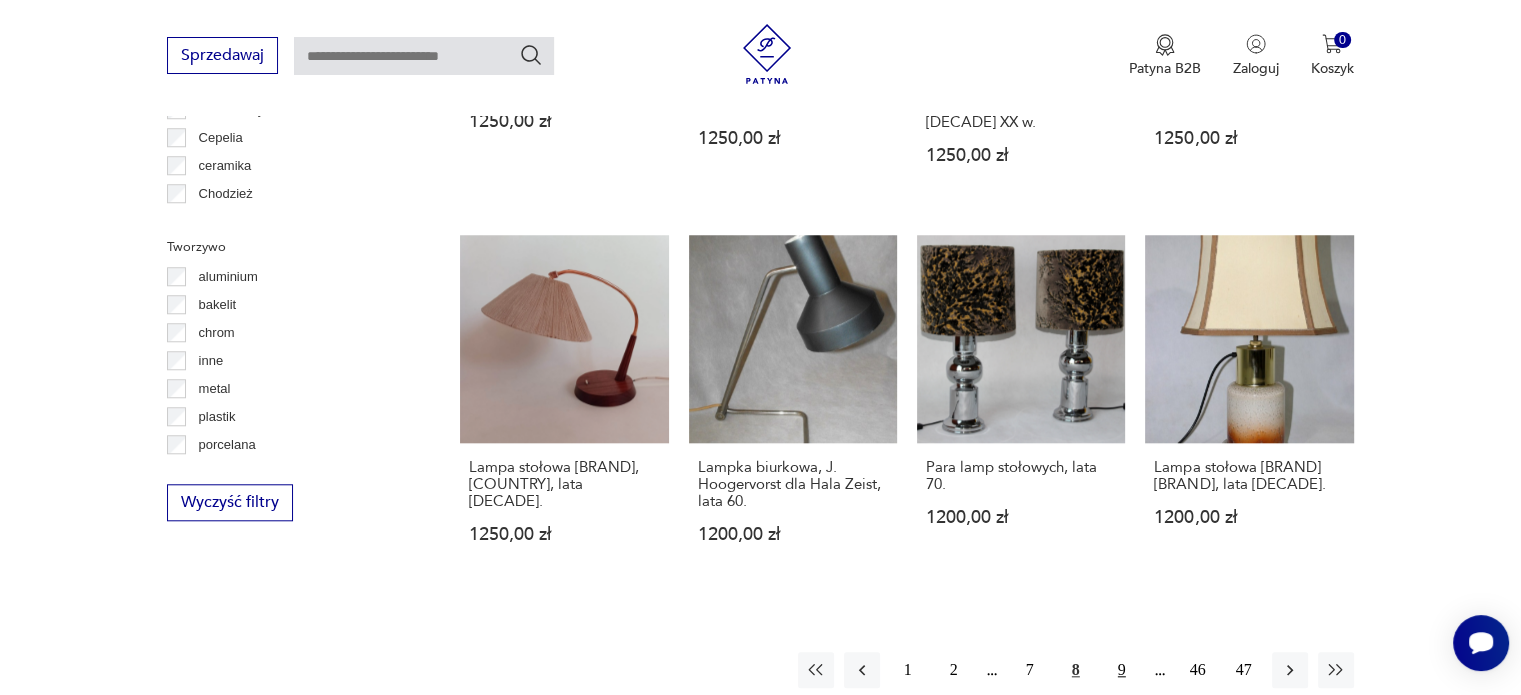 click on "9" at bounding box center (1122, 670) 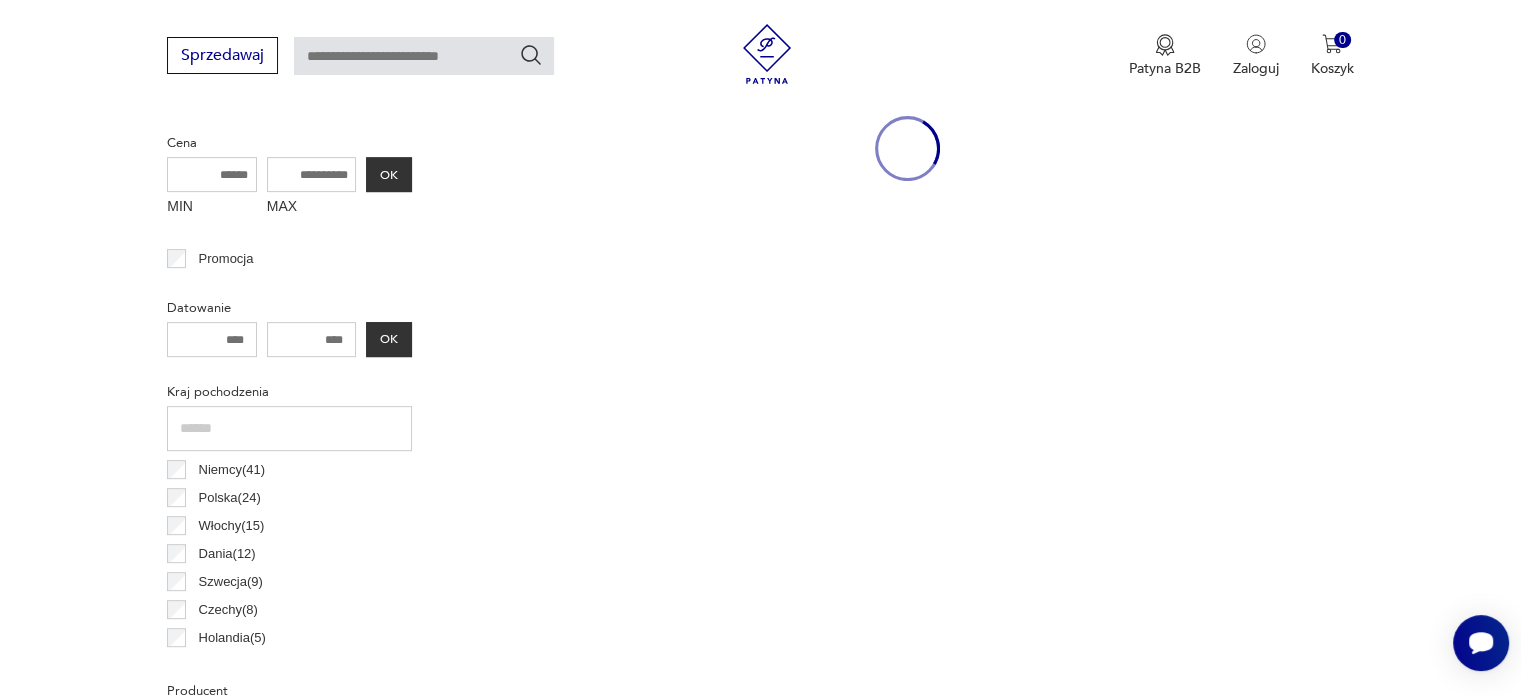 scroll, scrollTop: 471, scrollLeft: 0, axis: vertical 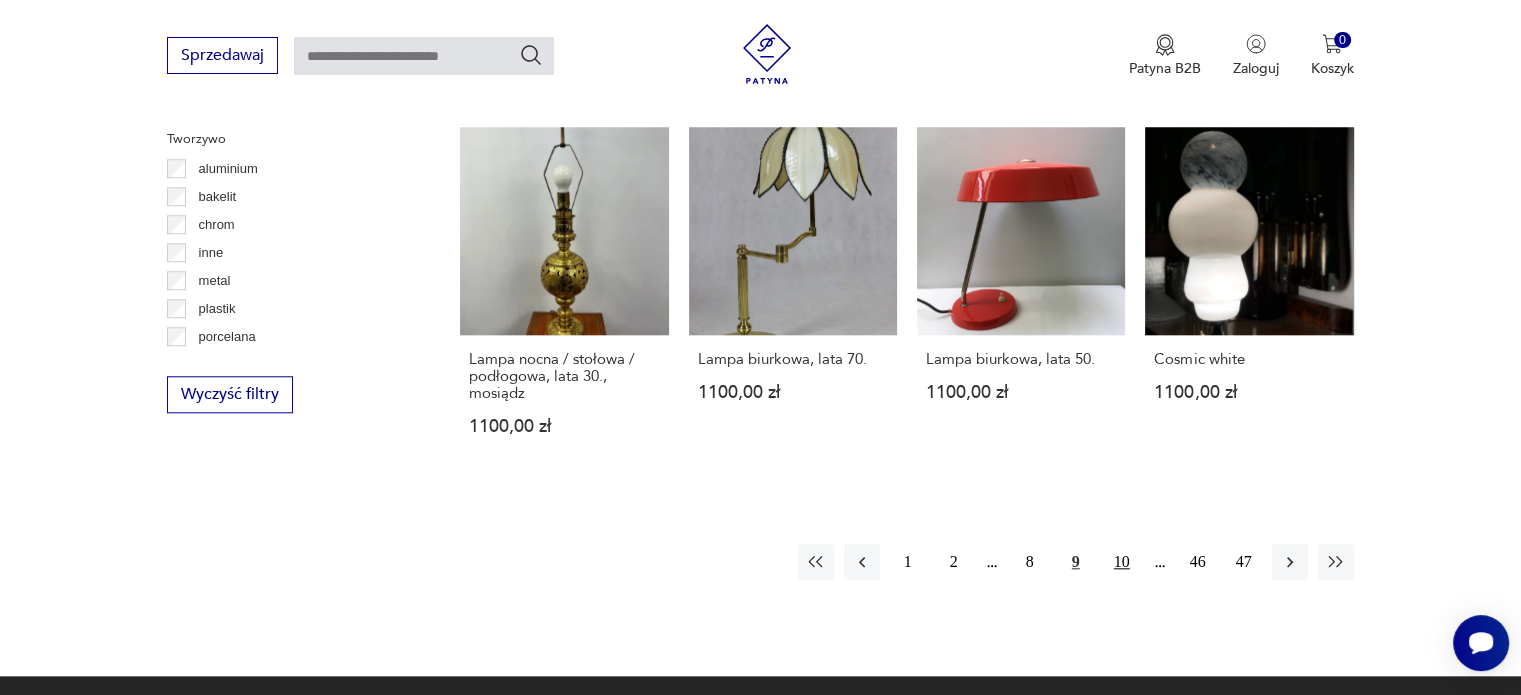 click on "10" at bounding box center [1122, 562] 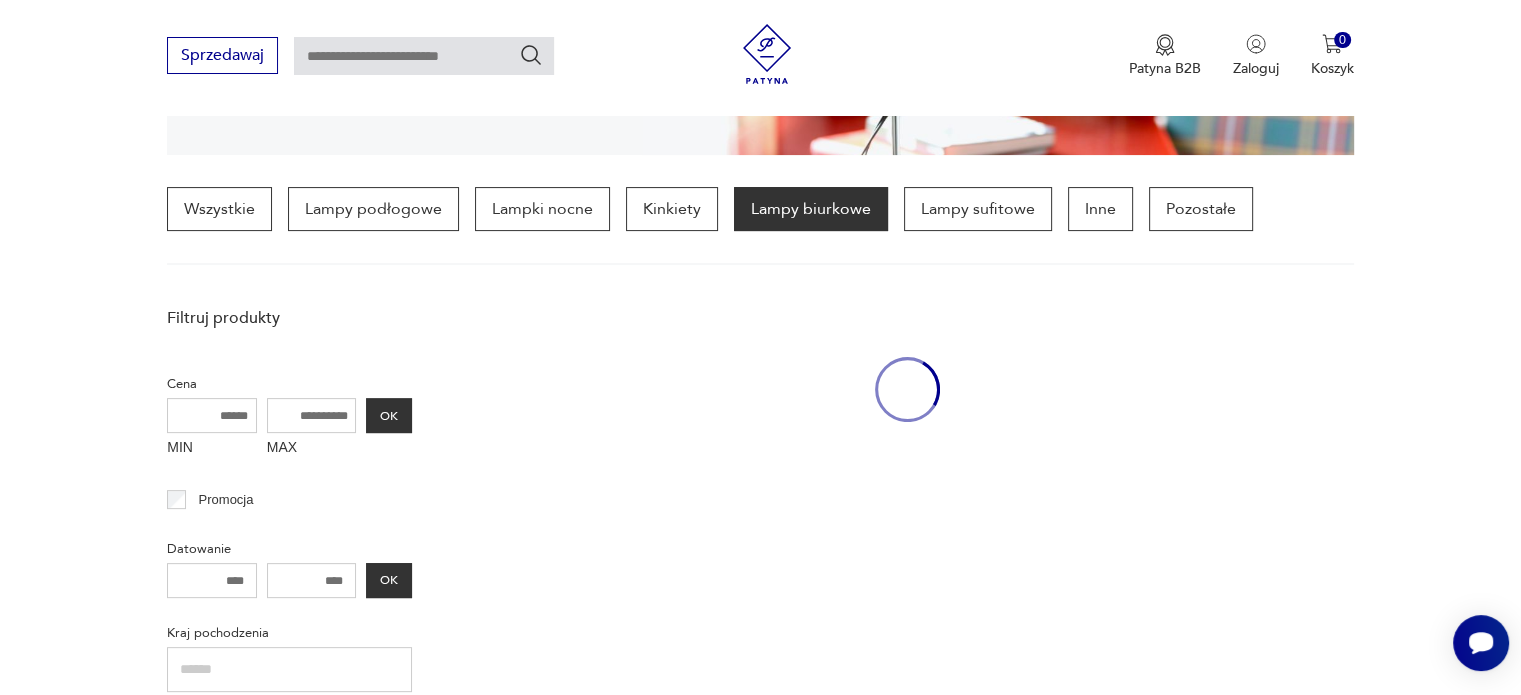 scroll, scrollTop: 470, scrollLeft: 0, axis: vertical 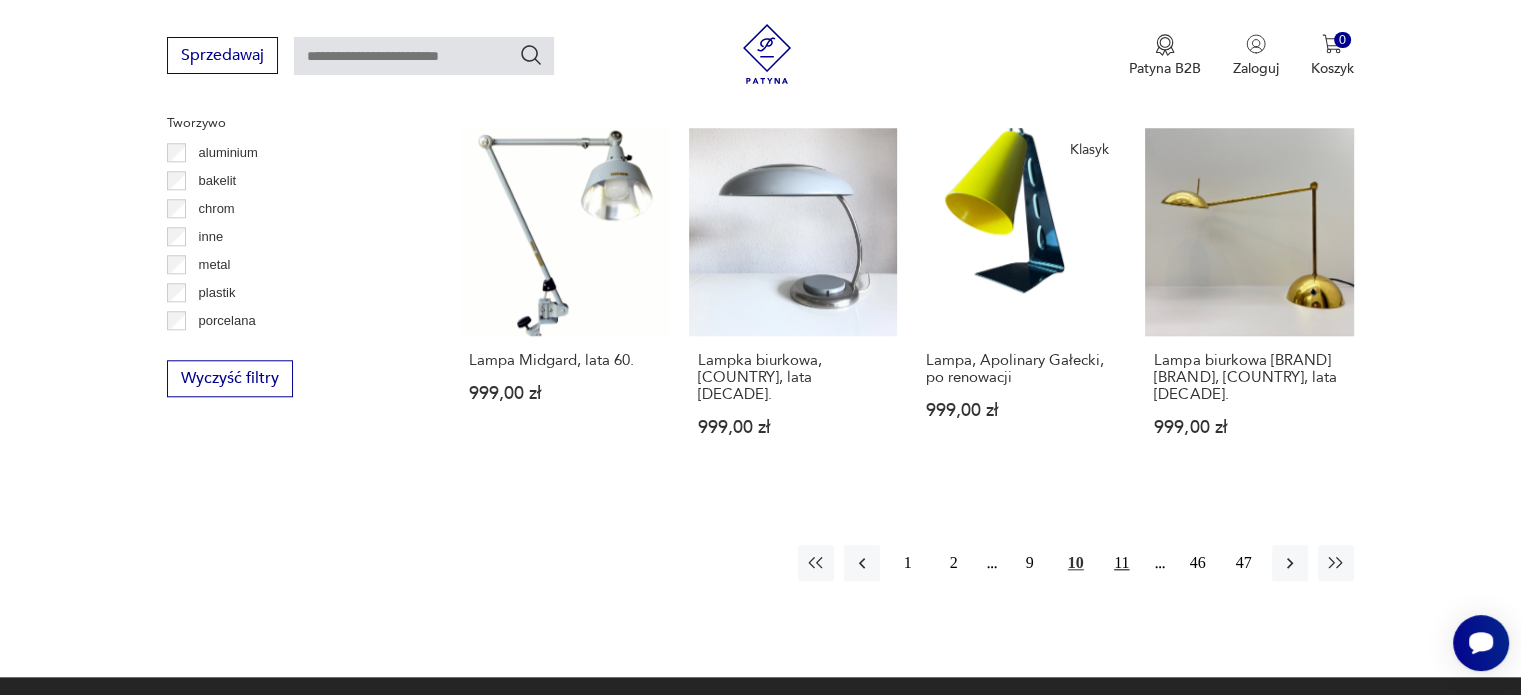 click on "11" at bounding box center (1122, 563) 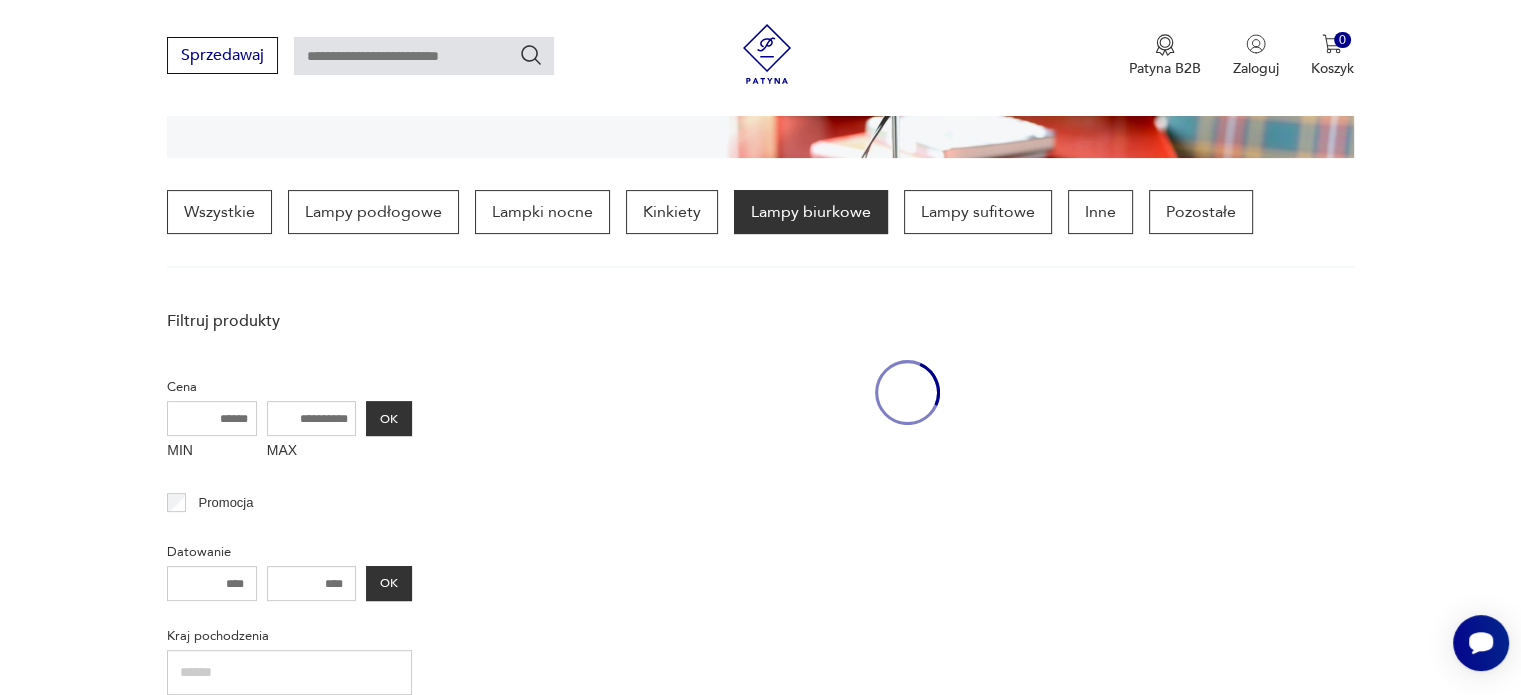 scroll, scrollTop: 471, scrollLeft: 0, axis: vertical 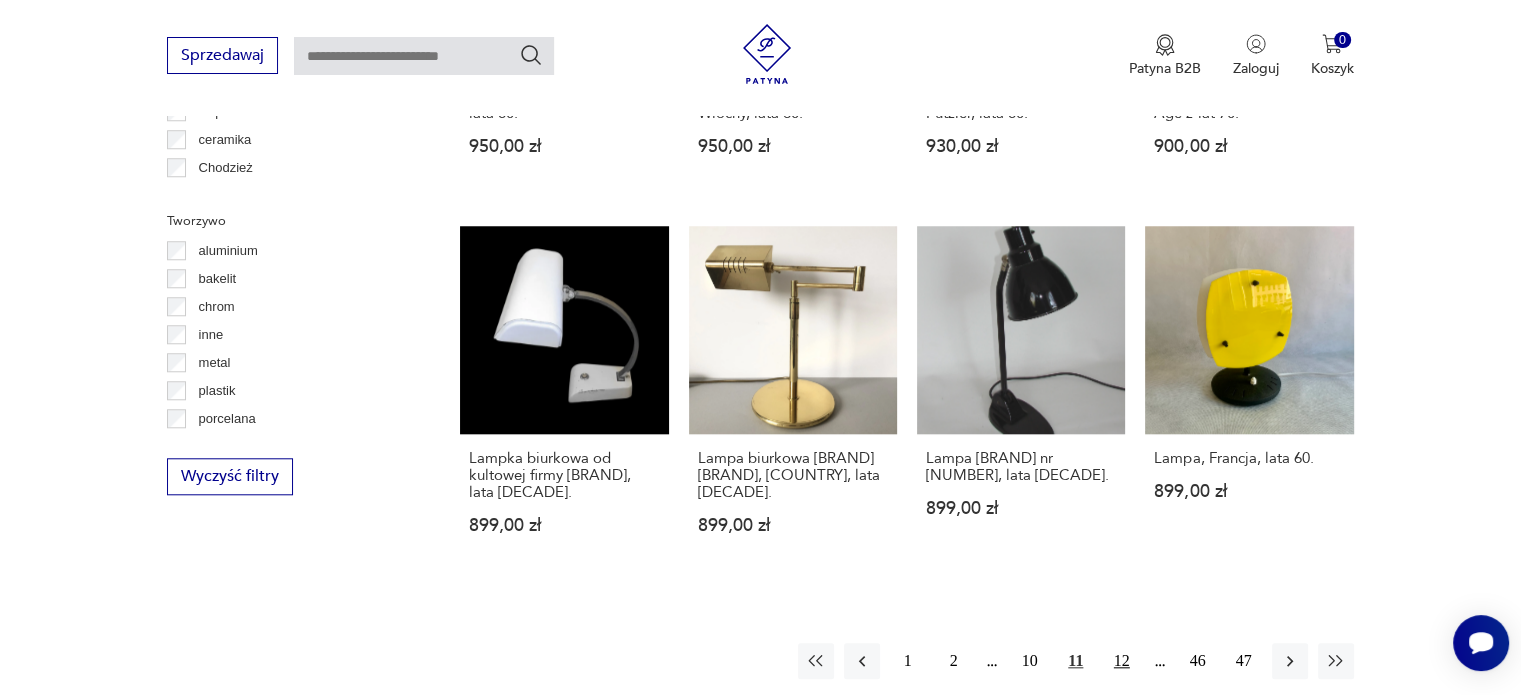 click on "12" at bounding box center (1122, 661) 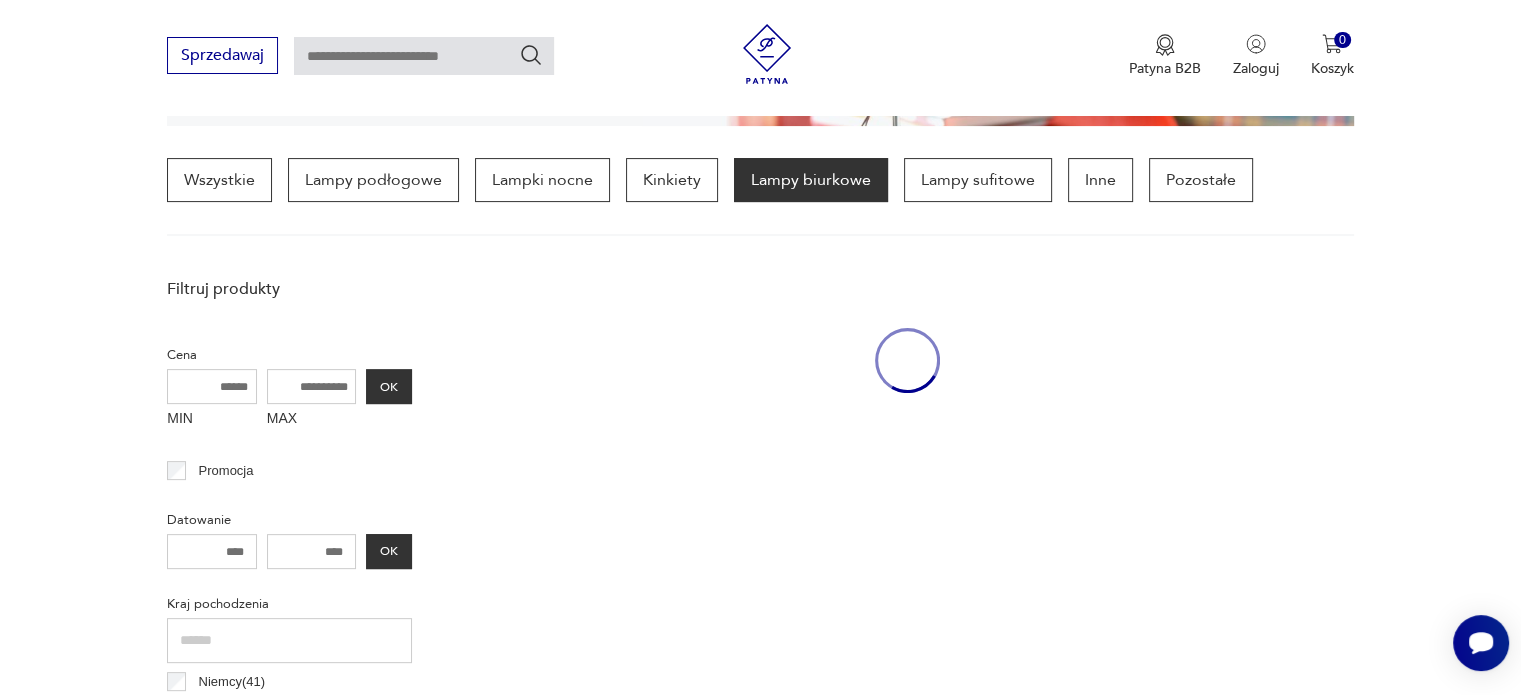 scroll, scrollTop: 471, scrollLeft: 0, axis: vertical 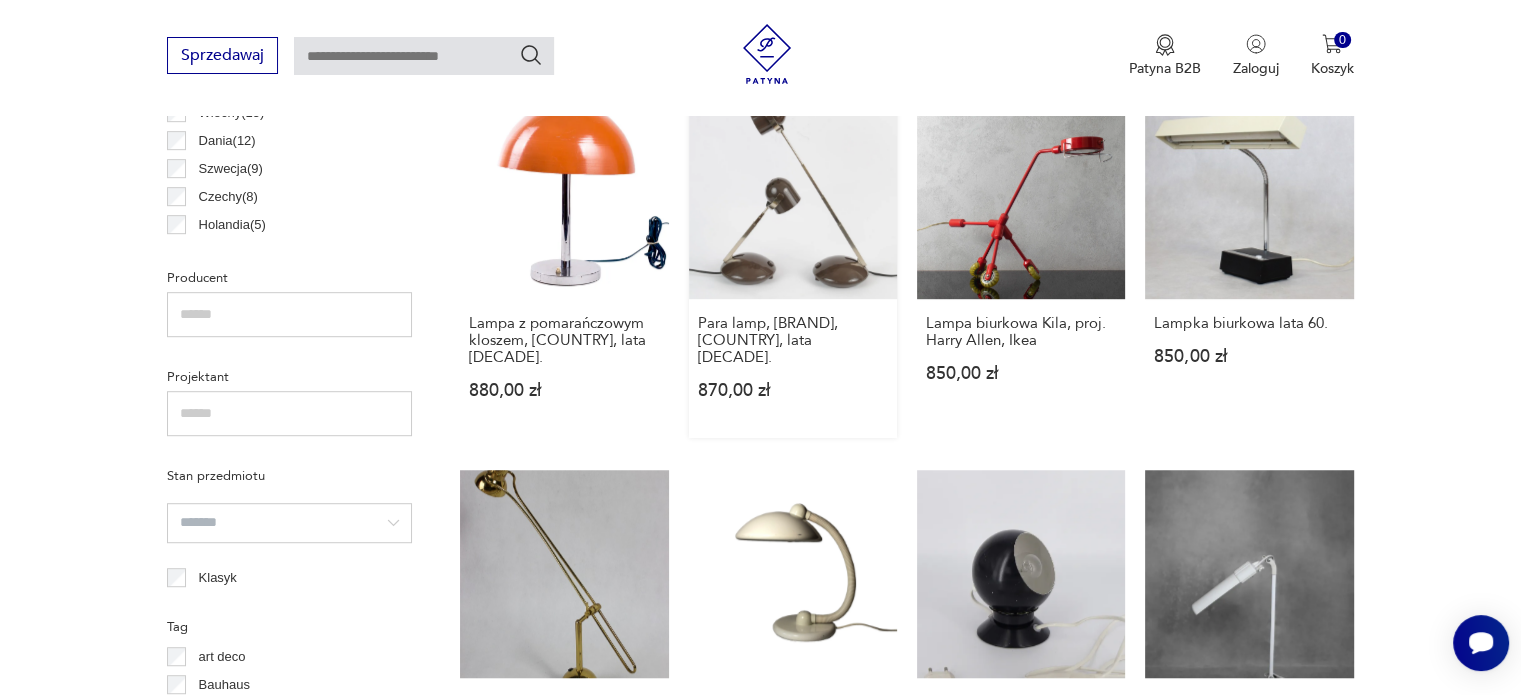 click on "Para lamp, [BRAND], [COUNTRY], lata [DECADE] [PRICE]." at bounding box center [793, 263] 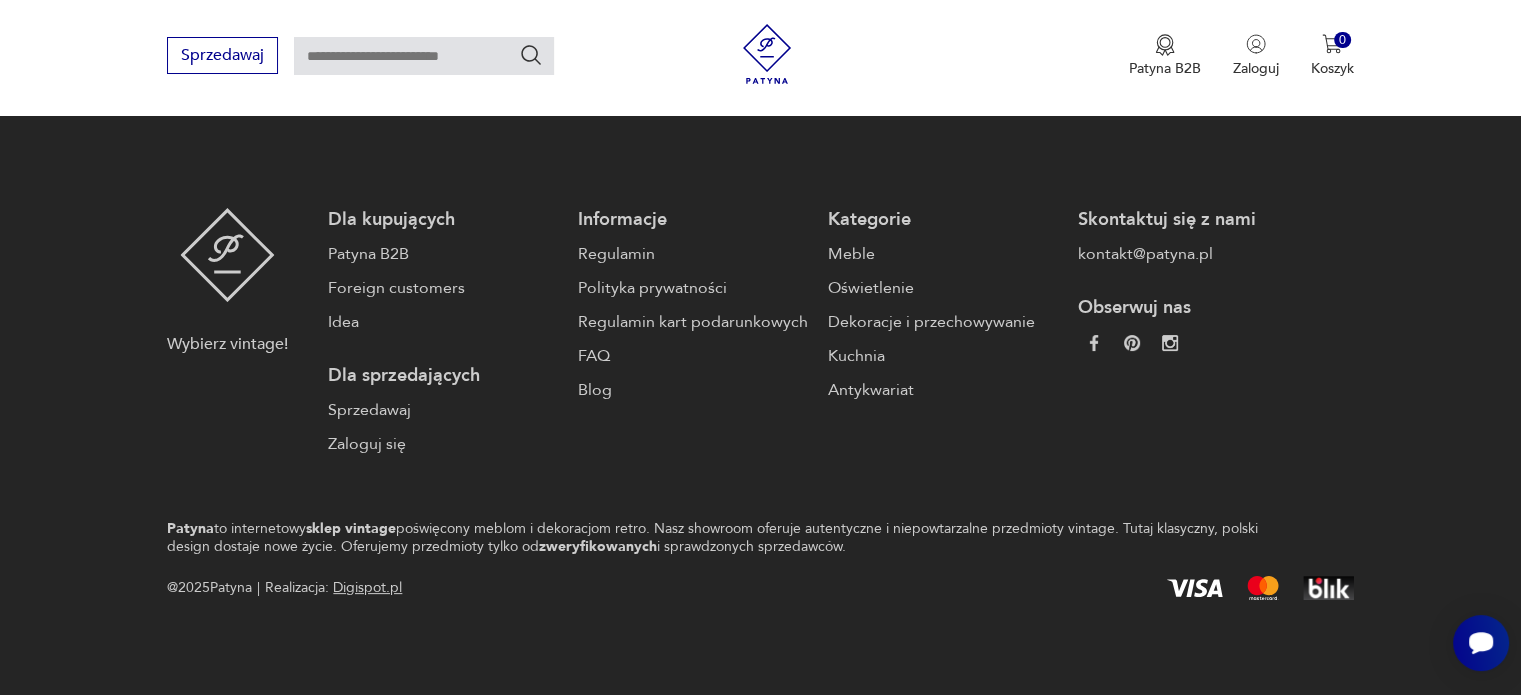 scroll, scrollTop: 0, scrollLeft: 0, axis: both 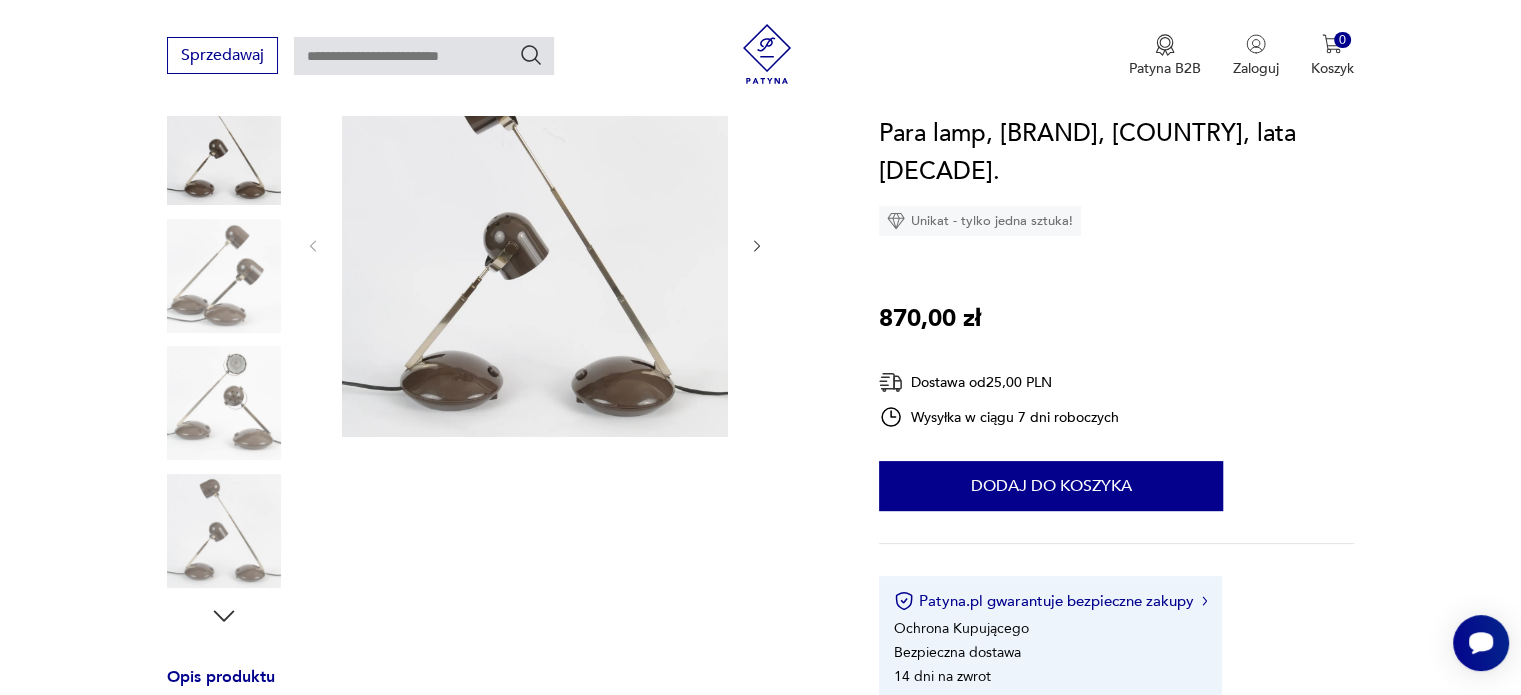 click at bounding box center (224, 276) 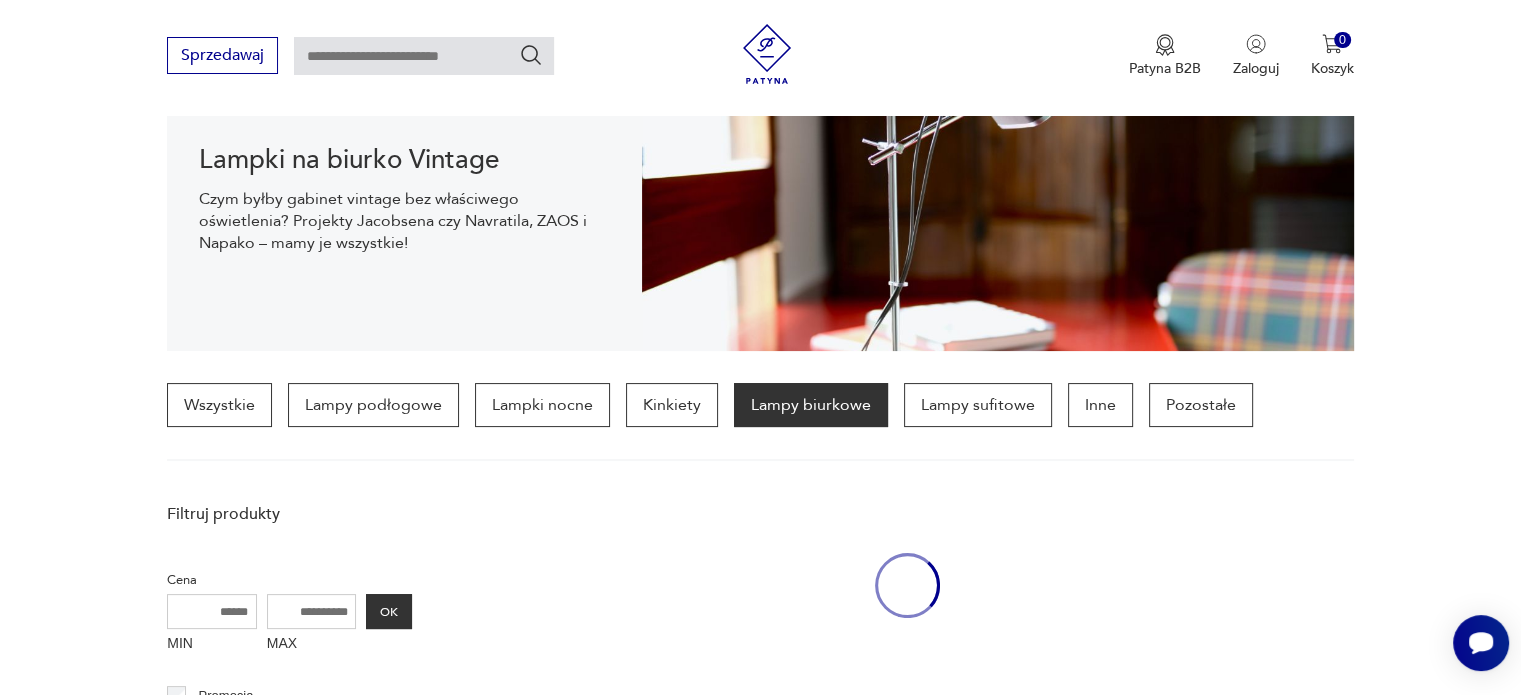 scroll, scrollTop: 1129, scrollLeft: 0, axis: vertical 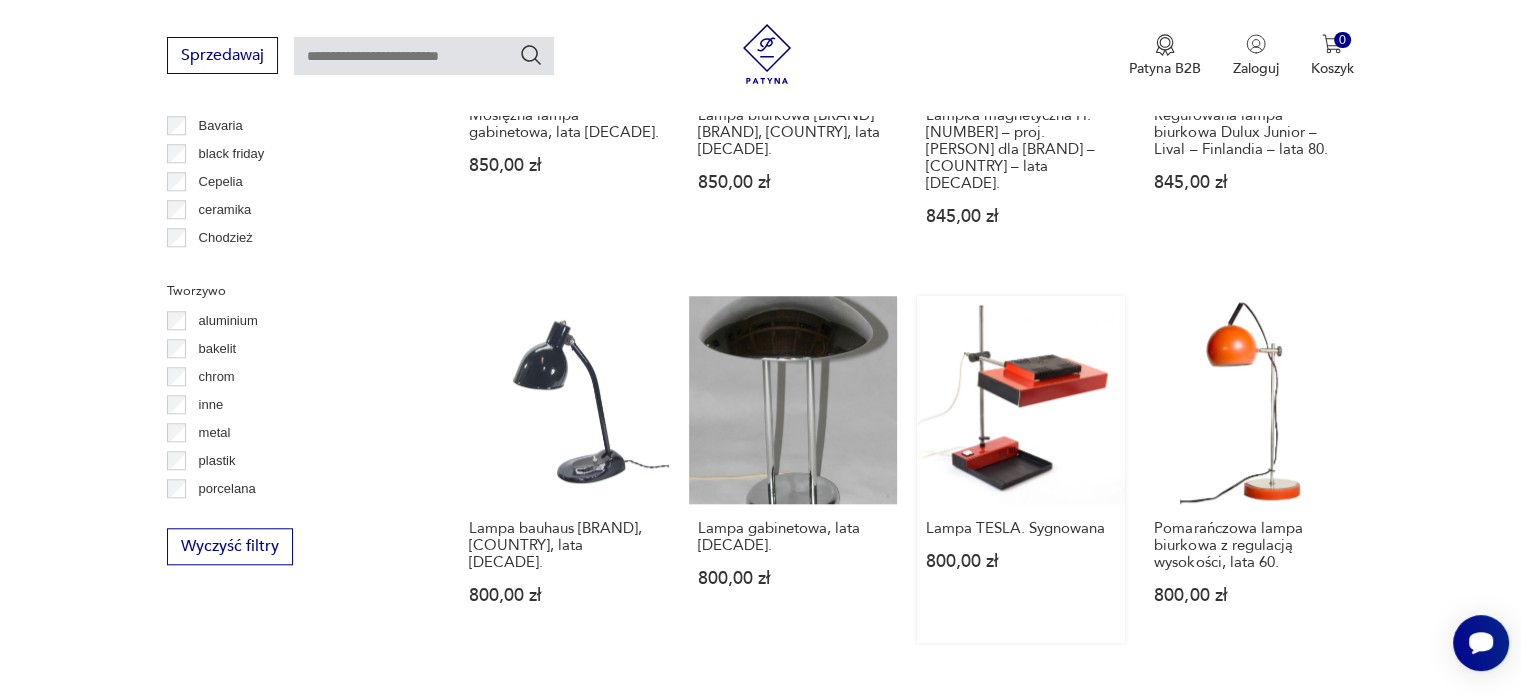 click on "Lampa TESLA. Sygnowana 800,00 zł" at bounding box center [1021, 469] 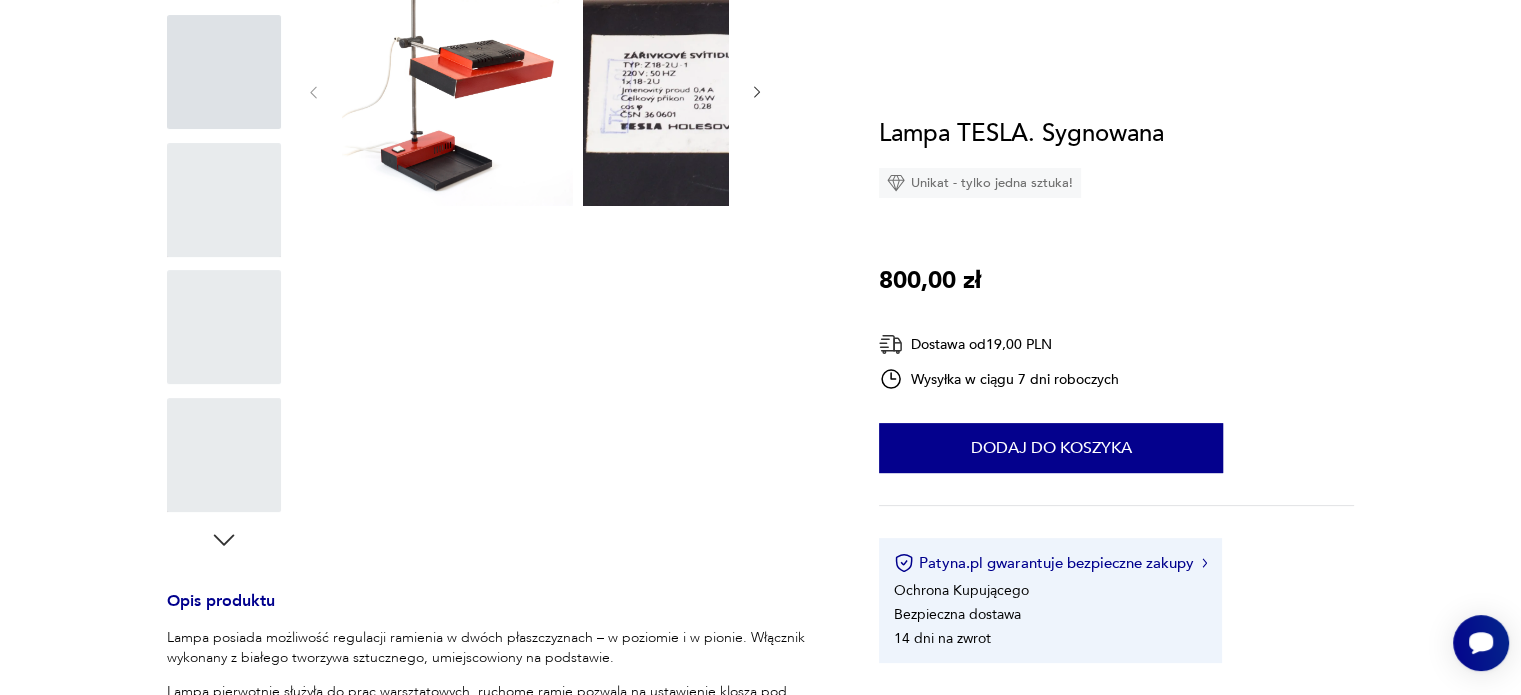 scroll, scrollTop: 0, scrollLeft: 0, axis: both 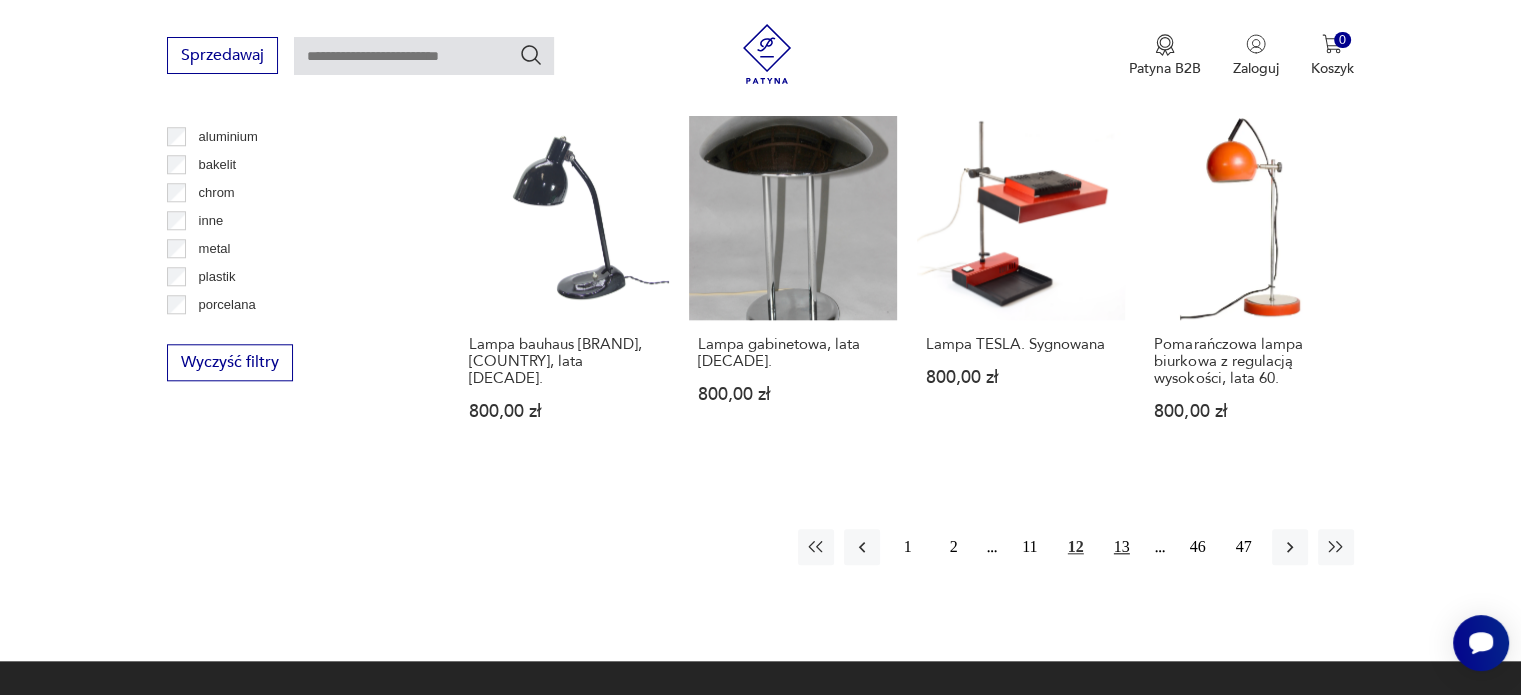 click on "13" at bounding box center (1122, 547) 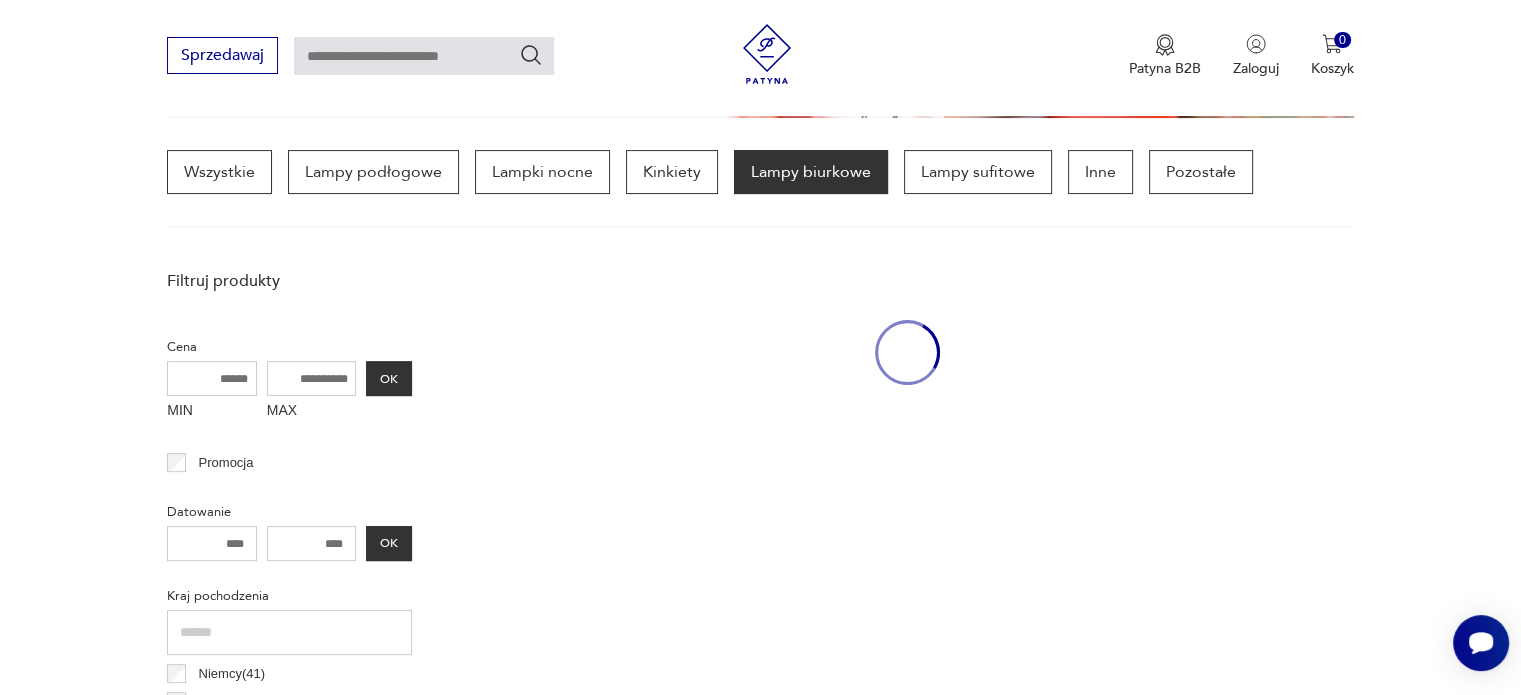 scroll, scrollTop: 471, scrollLeft: 0, axis: vertical 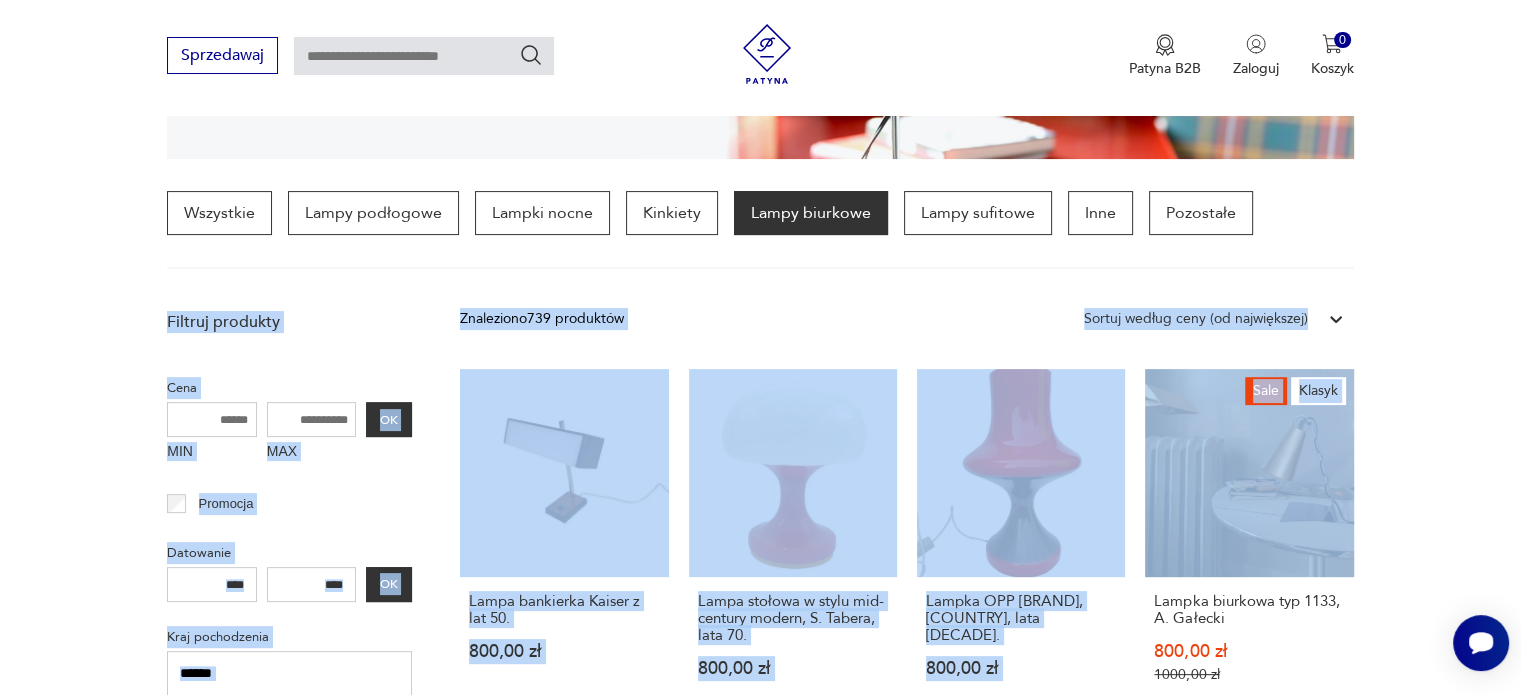 drag, startPoint x: 1508, startPoint y: 245, endPoint x: 1505, endPoint y: 204, distance: 41.109608 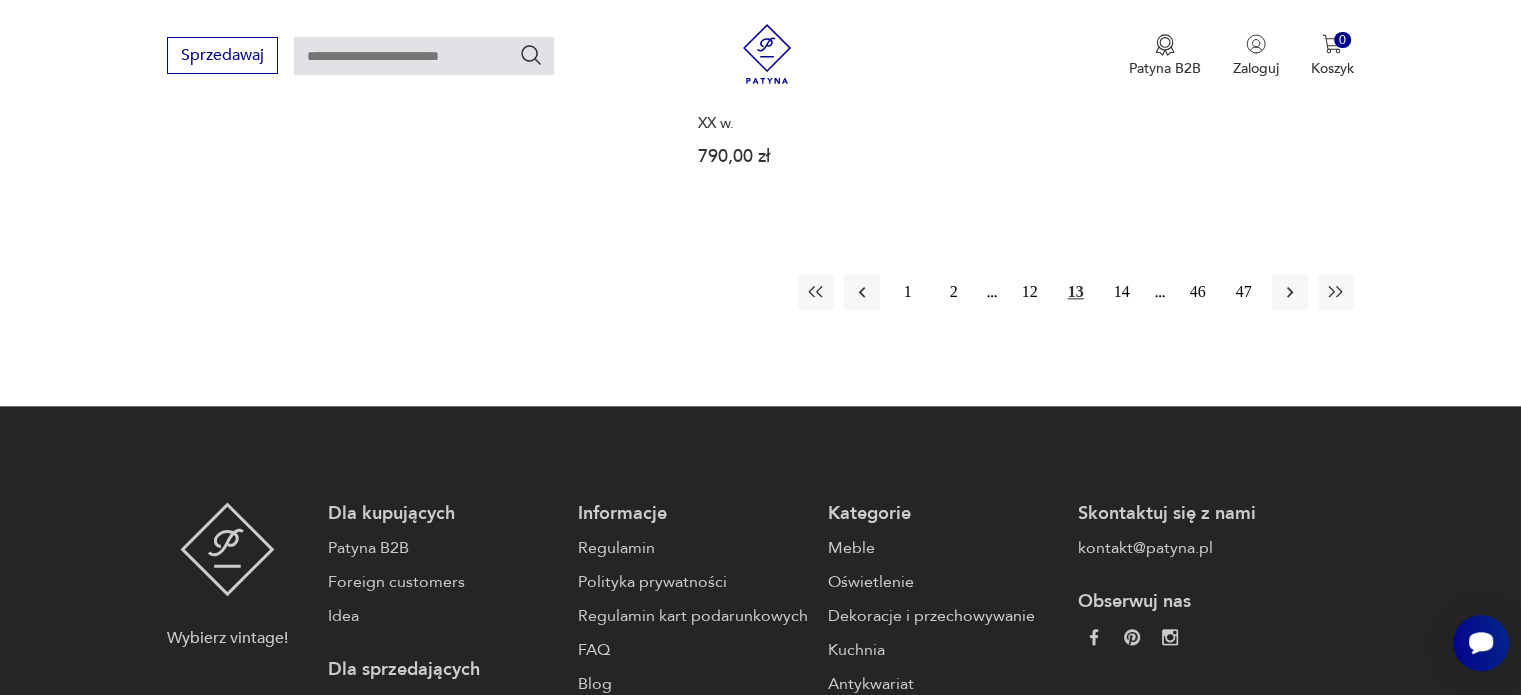 scroll, scrollTop: 2233, scrollLeft: 0, axis: vertical 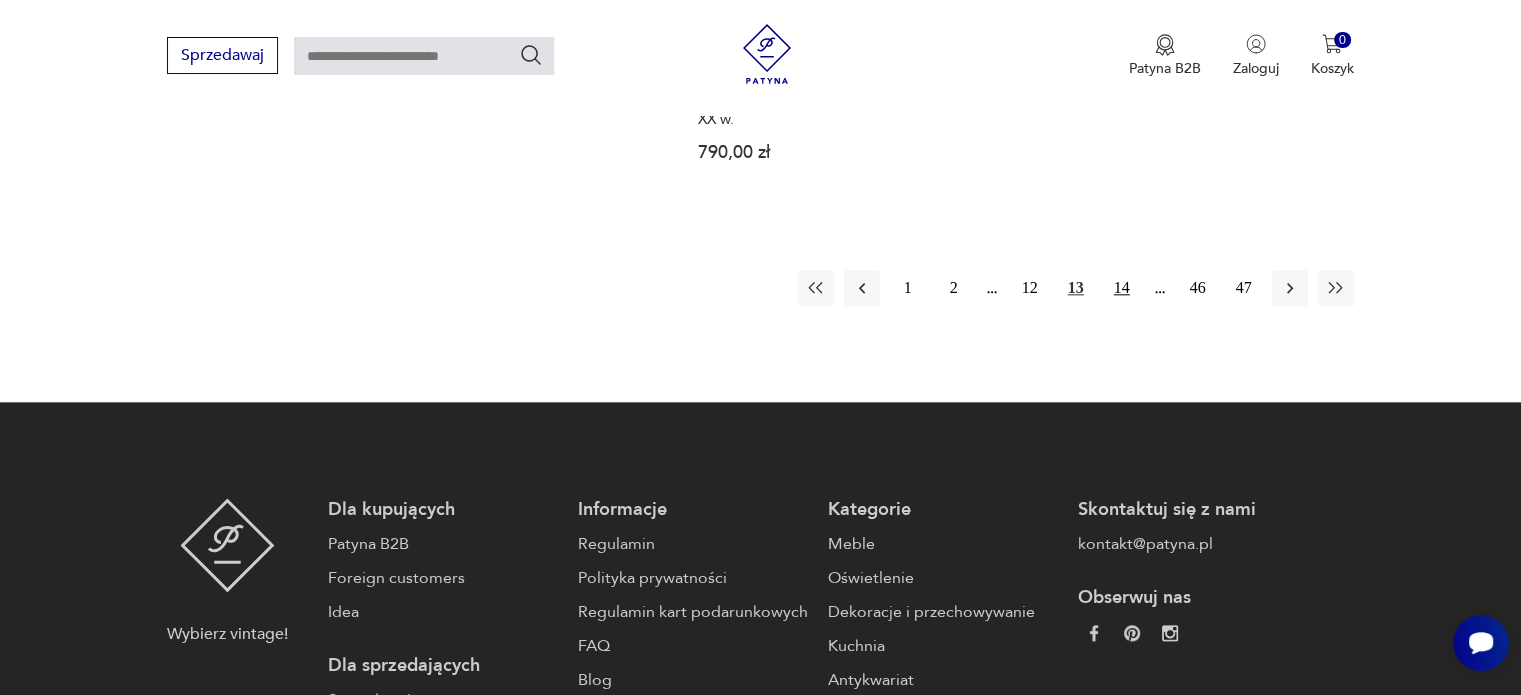 click on "14" at bounding box center (1122, 288) 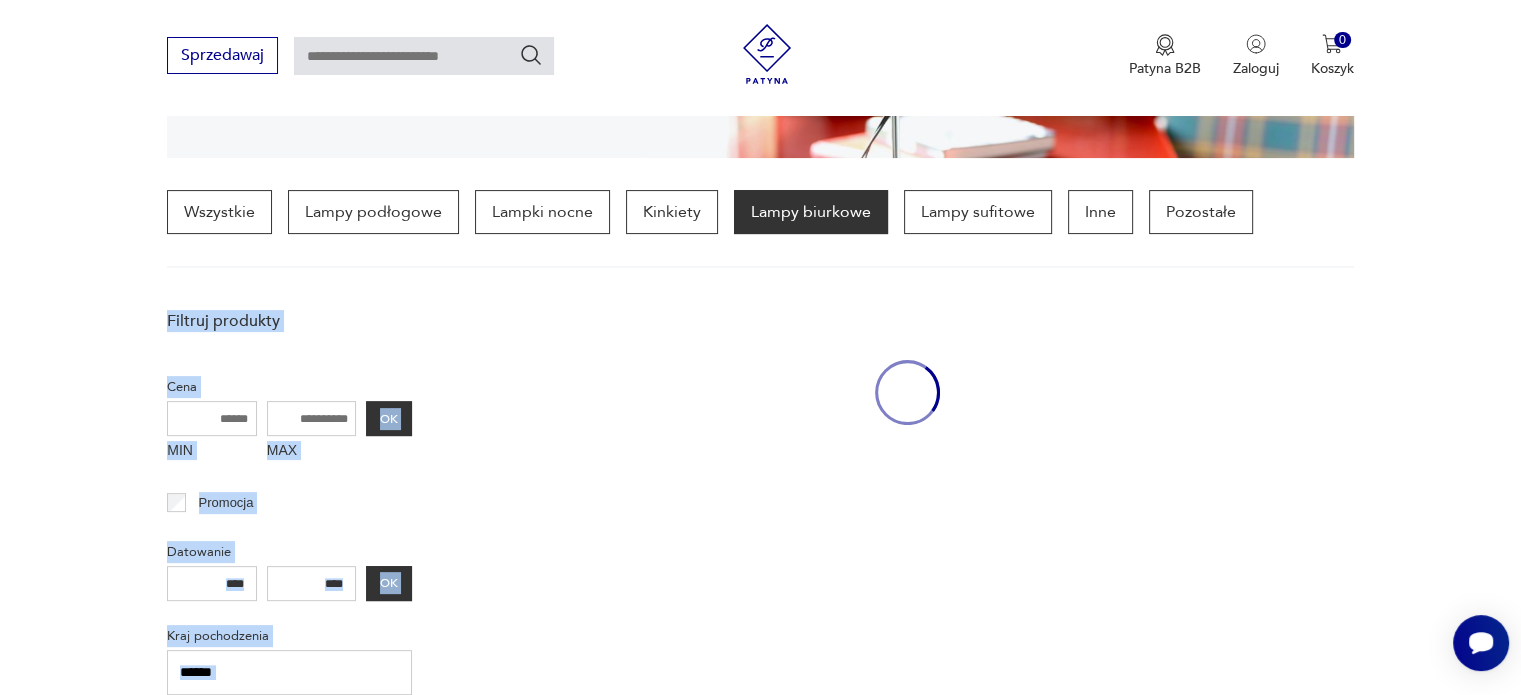 scroll, scrollTop: 471, scrollLeft: 0, axis: vertical 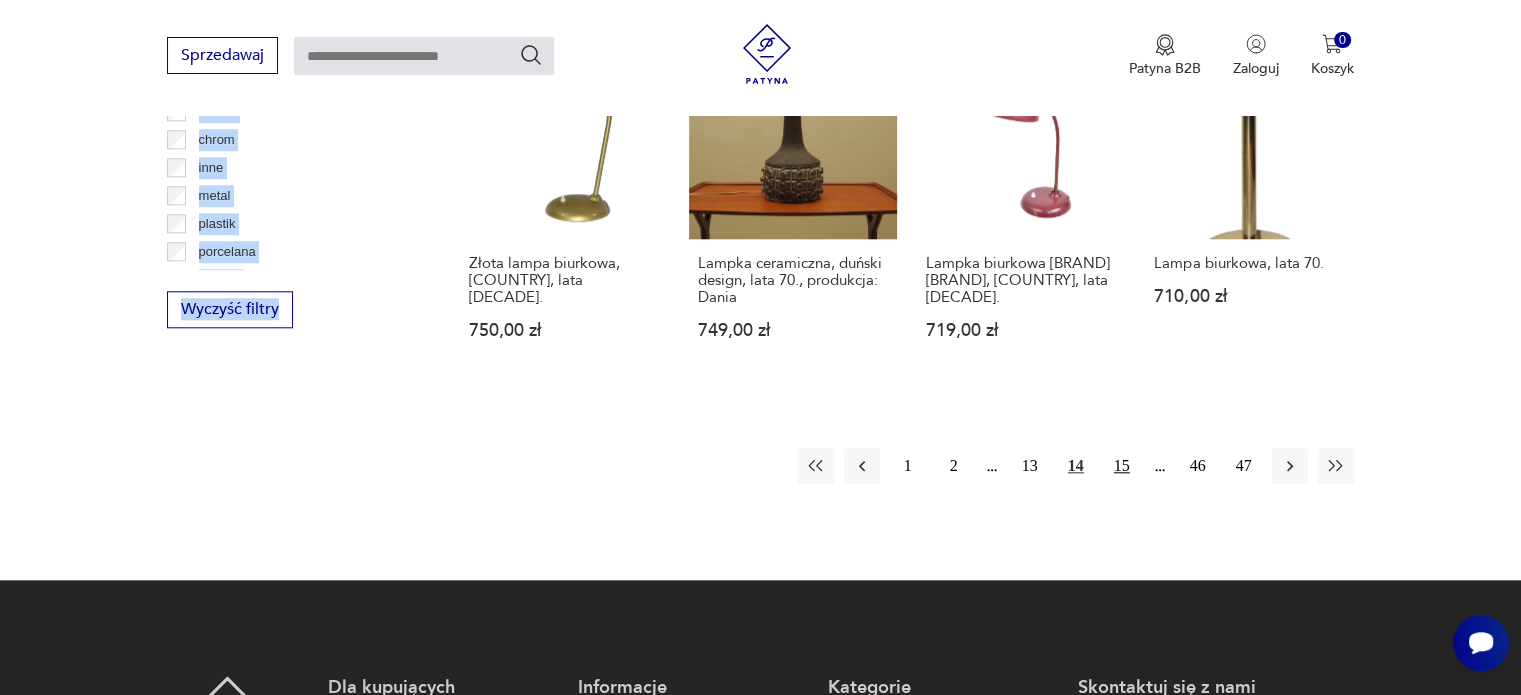 click on "15" at bounding box center (1122, 466) 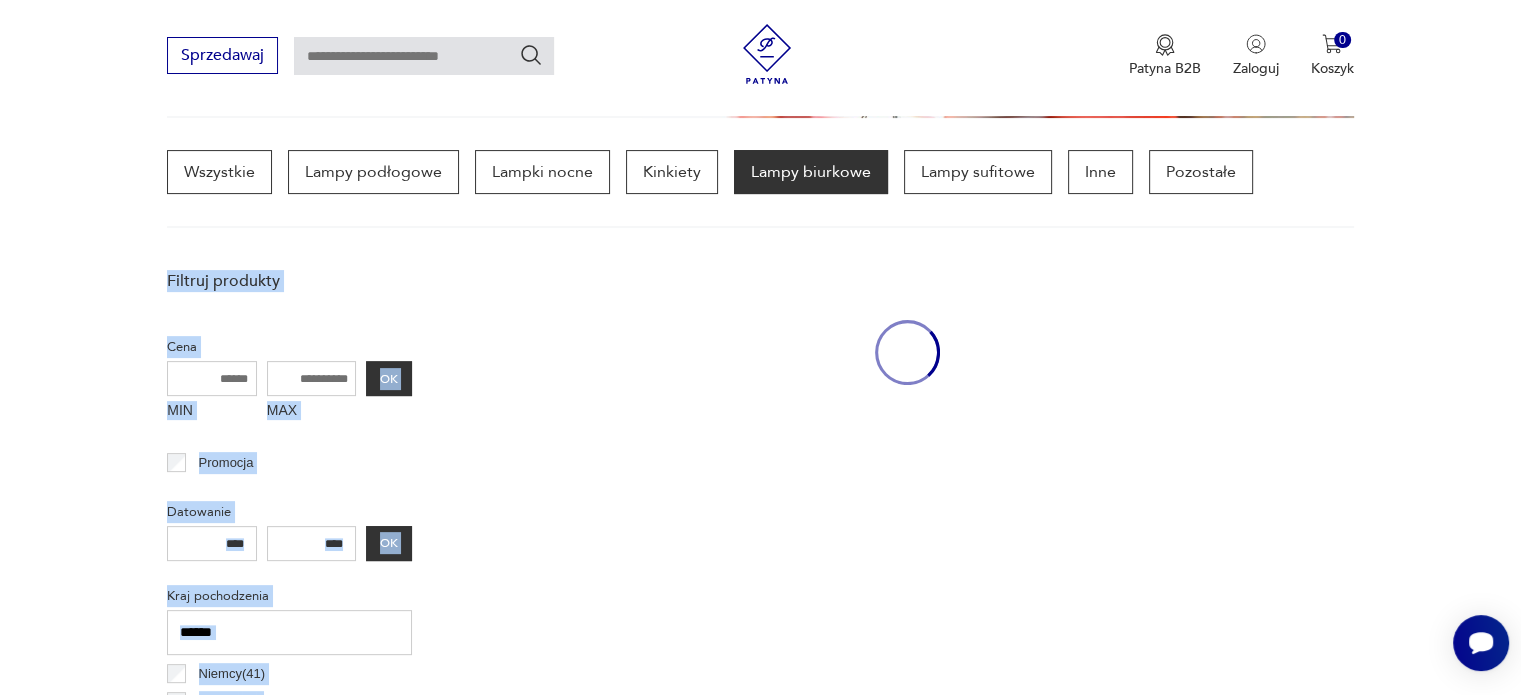 scroll, scrollTop: 470, scrollLeft: 0, axis: vertical 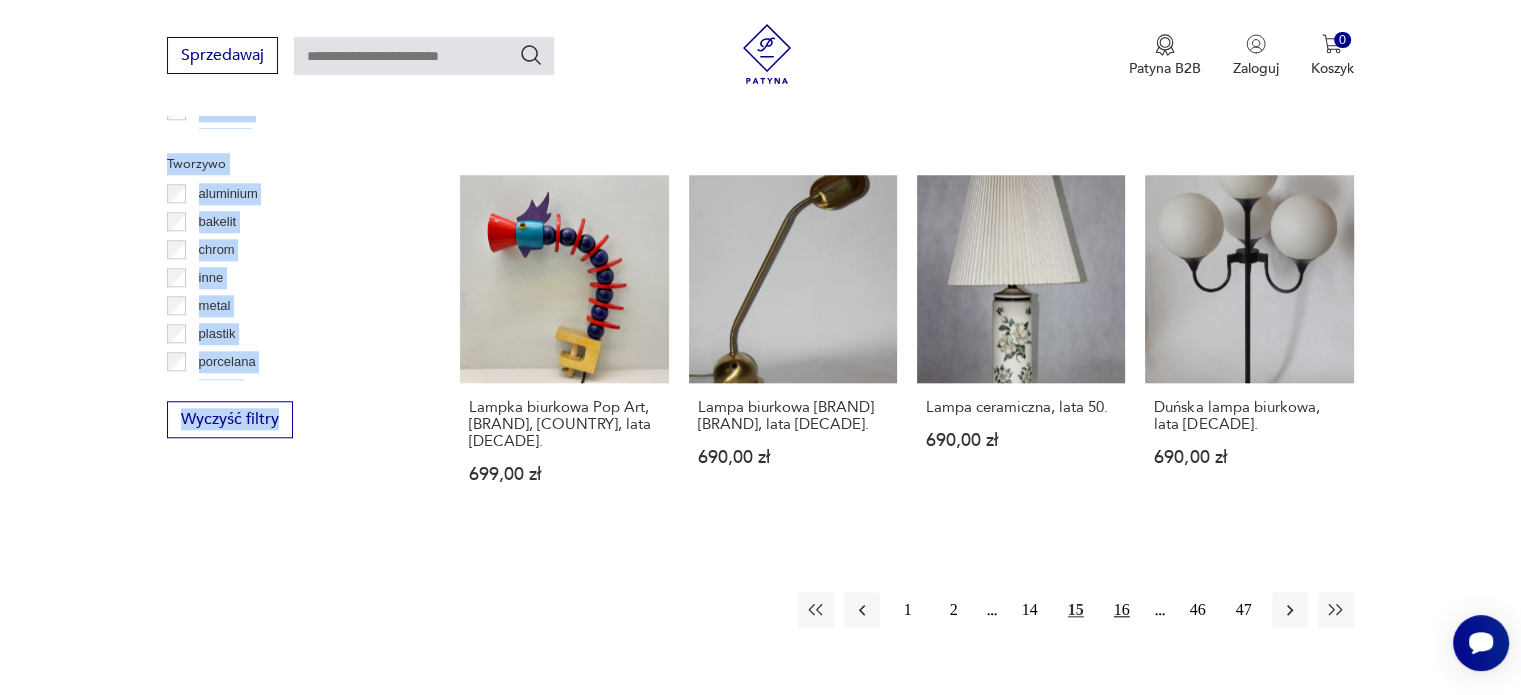 click on "16" at bounding box center (1122, 610) 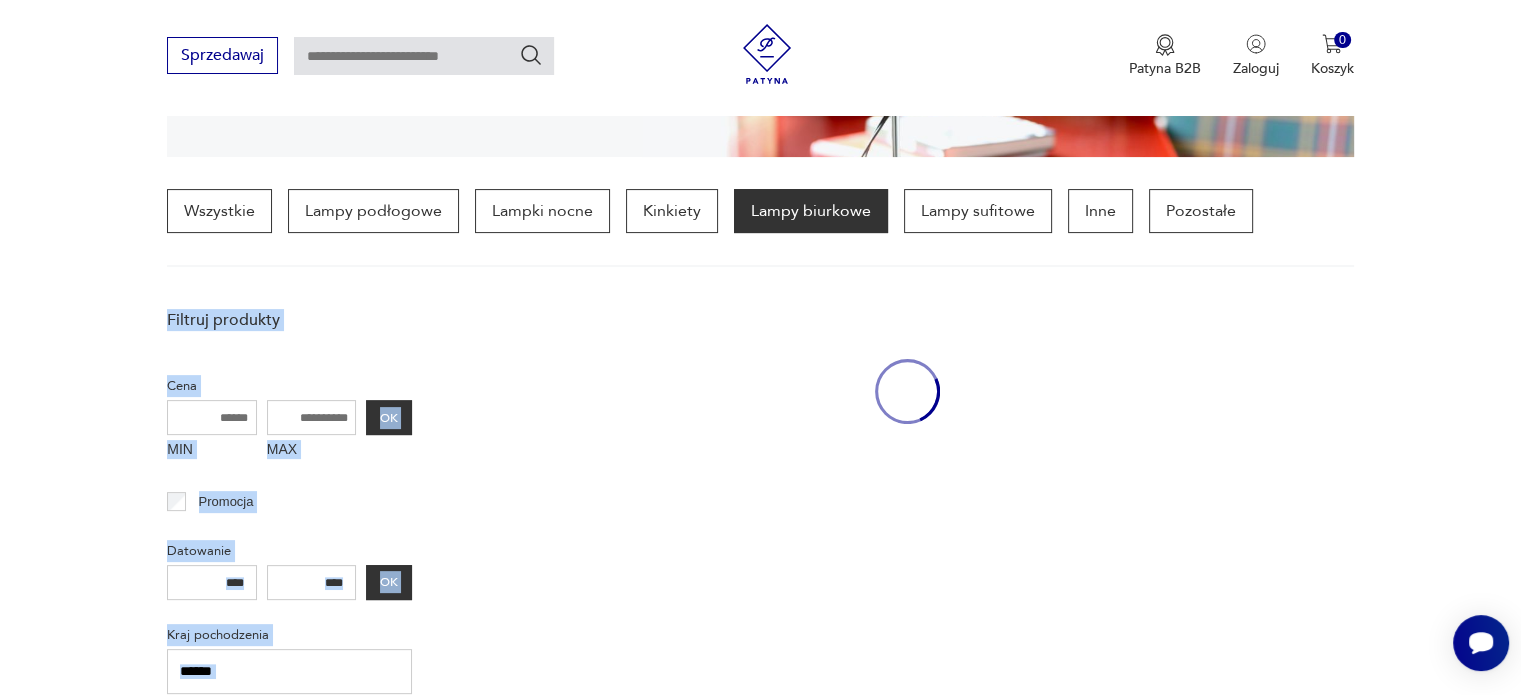 scroll, scrollTop: 470, scrollLeft: 0, axis: vertical 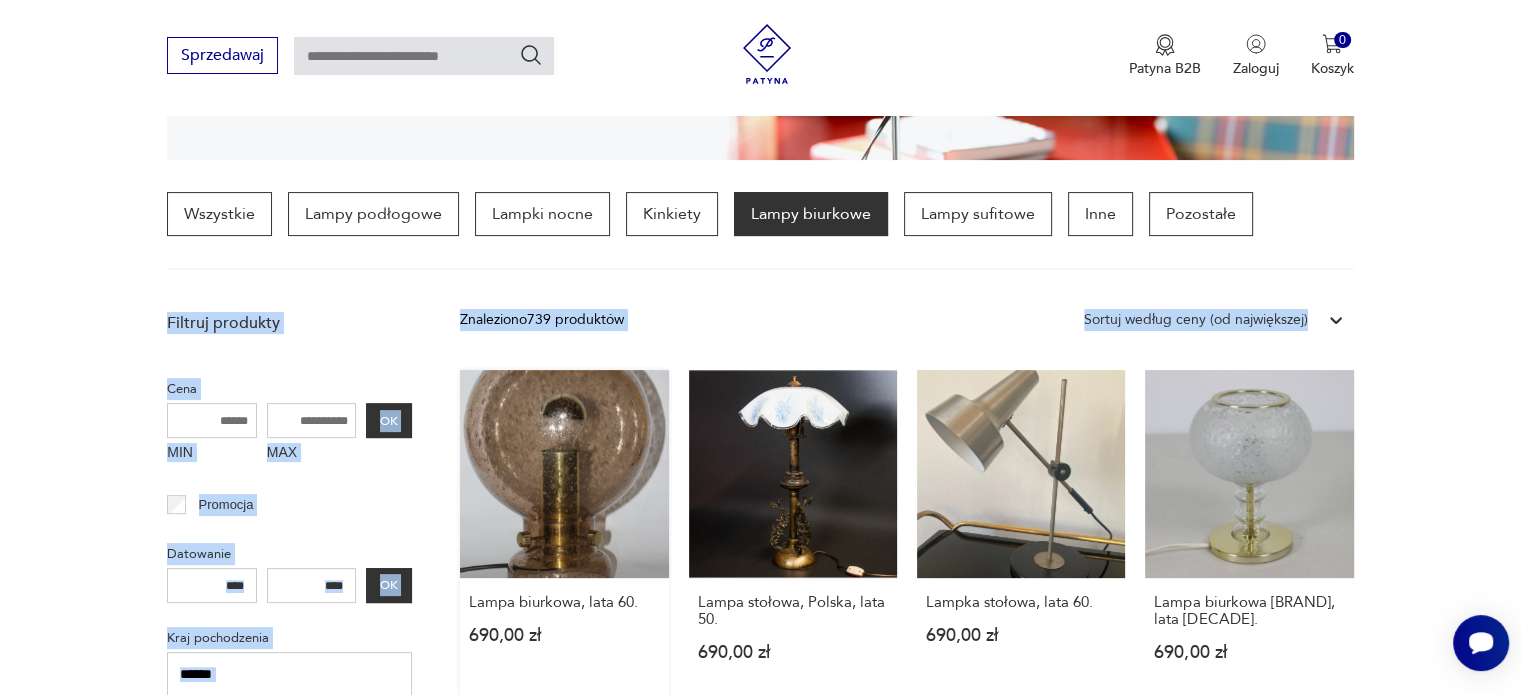 click on "Lampa biurkowa, lata [DECADE] [PRICE]." at bounding box center [564, 535] 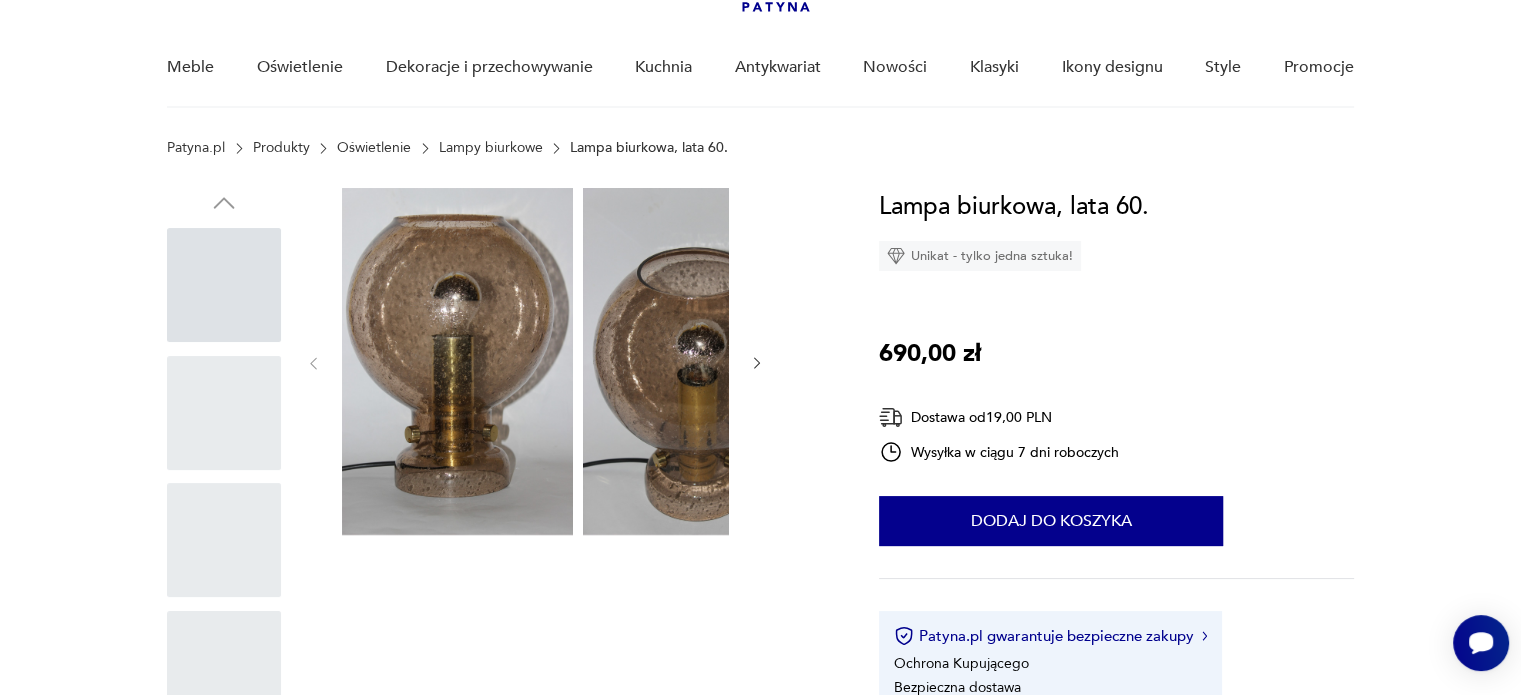 scroll, scrollTop: 0, scrollLeft: 0, axis: both 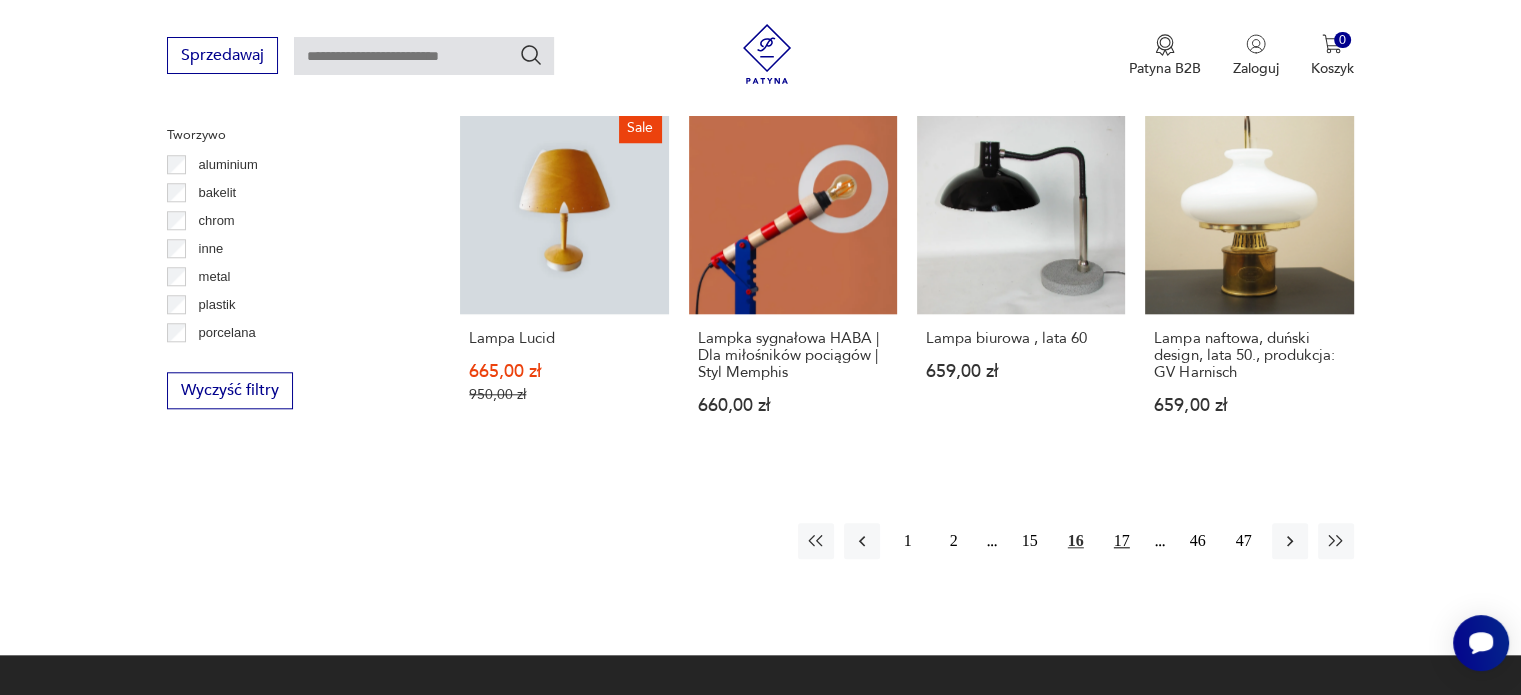 click on "17" at bounding box center [1122, 541] 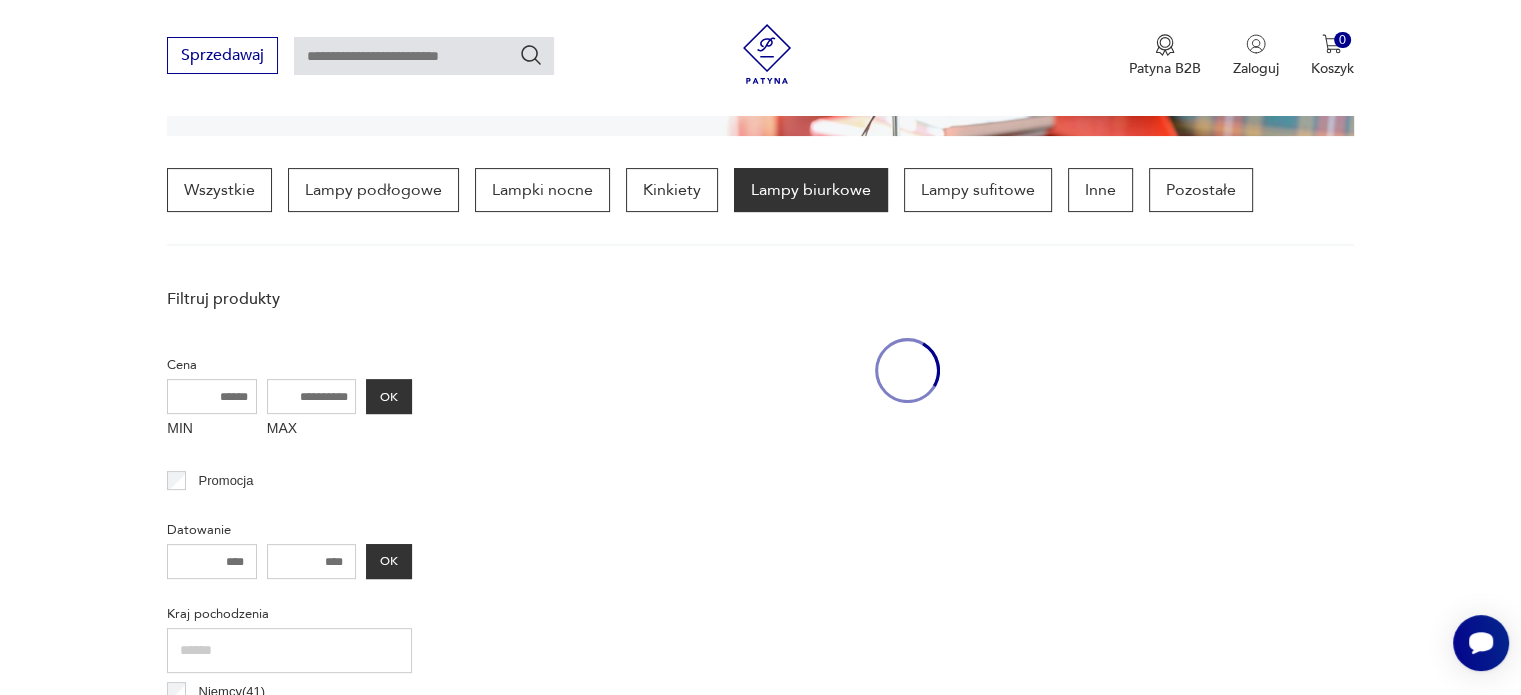 scroll, scrollTop: 471, scrollLeft: 0, axis: vertical 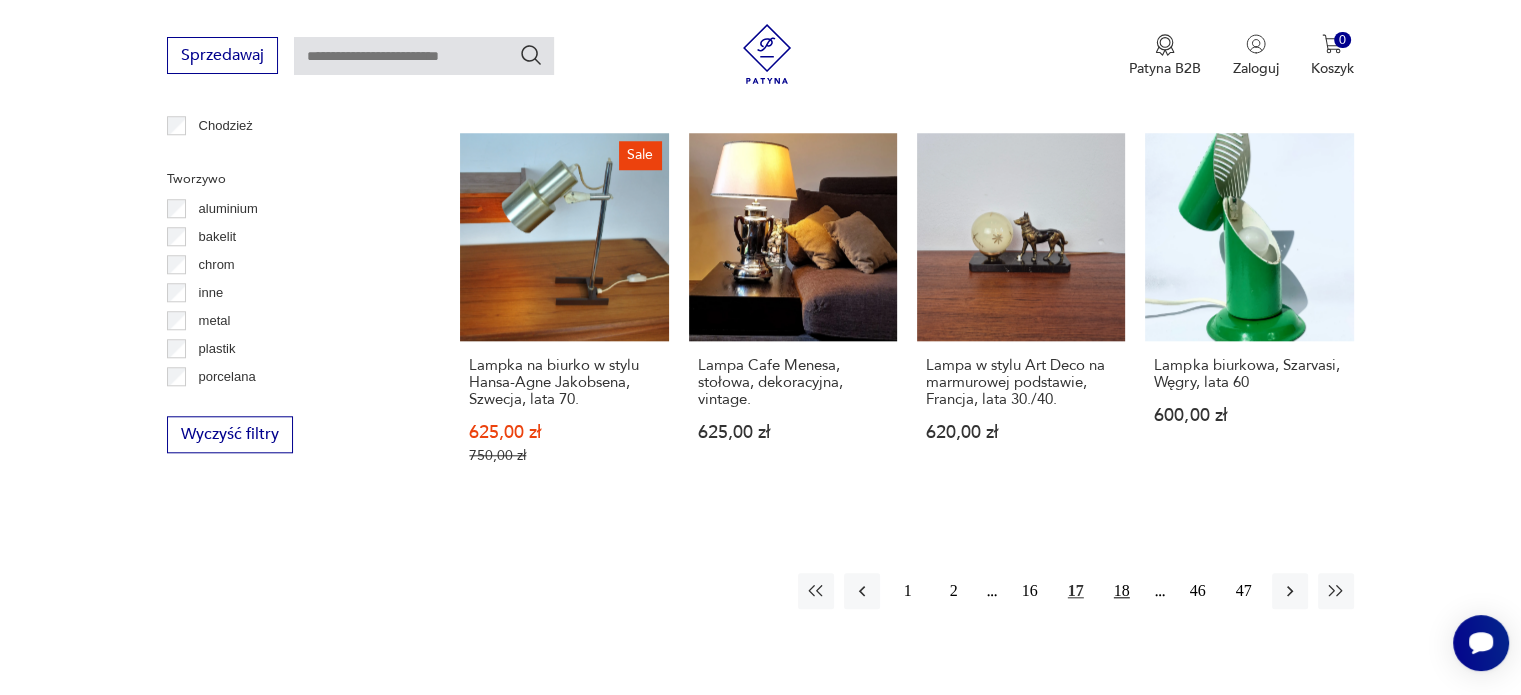 click on "18" at bounding box center [1122, 591] 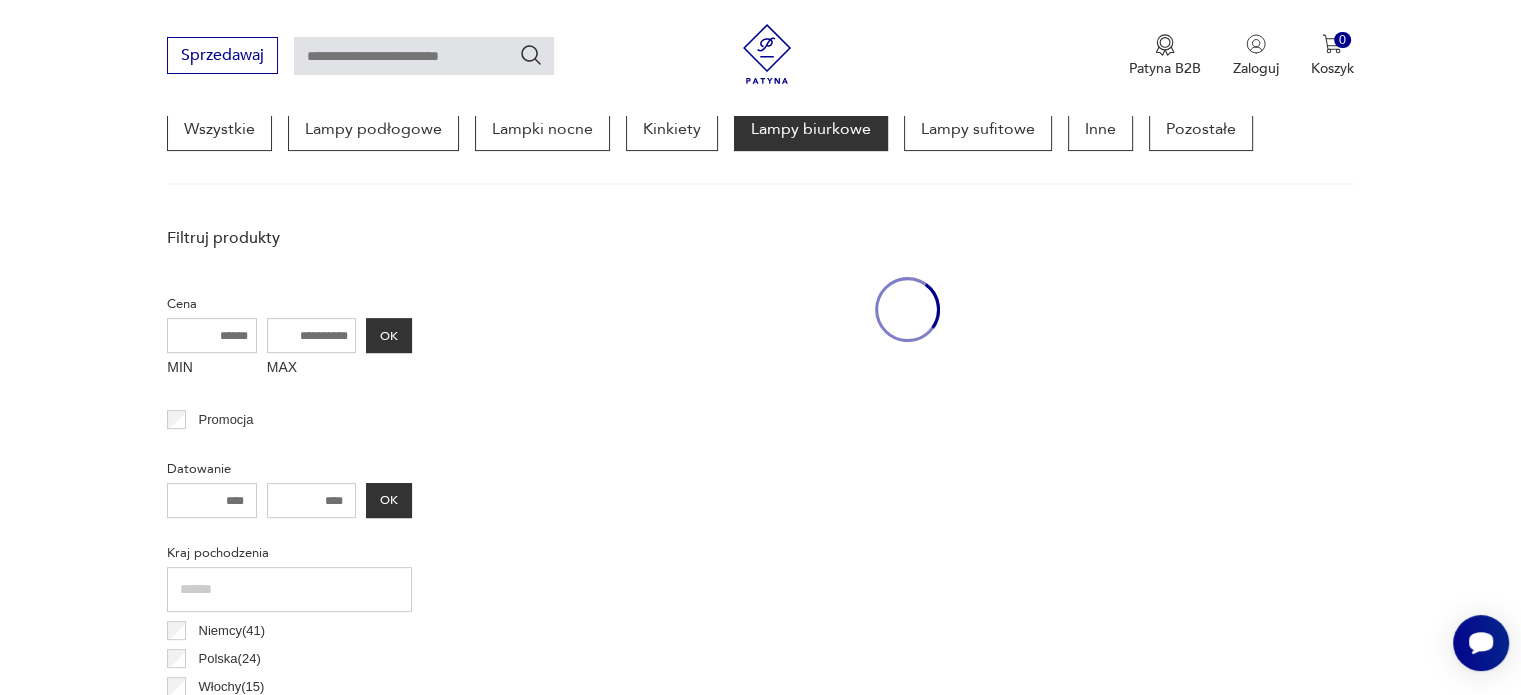 scroll, scrollTop: 471, scrollLeft: 0, axis: vertical 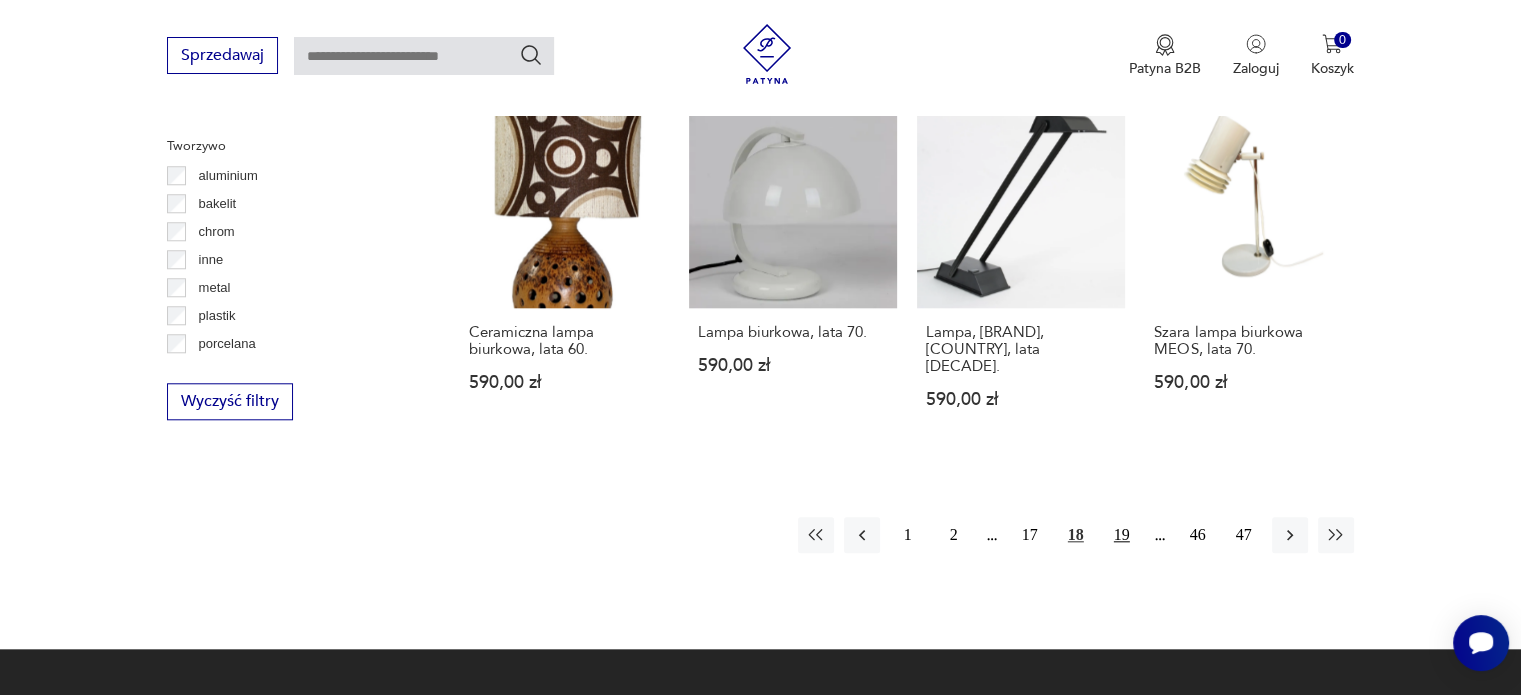 click on "19" at bounding box center (1122, 535) 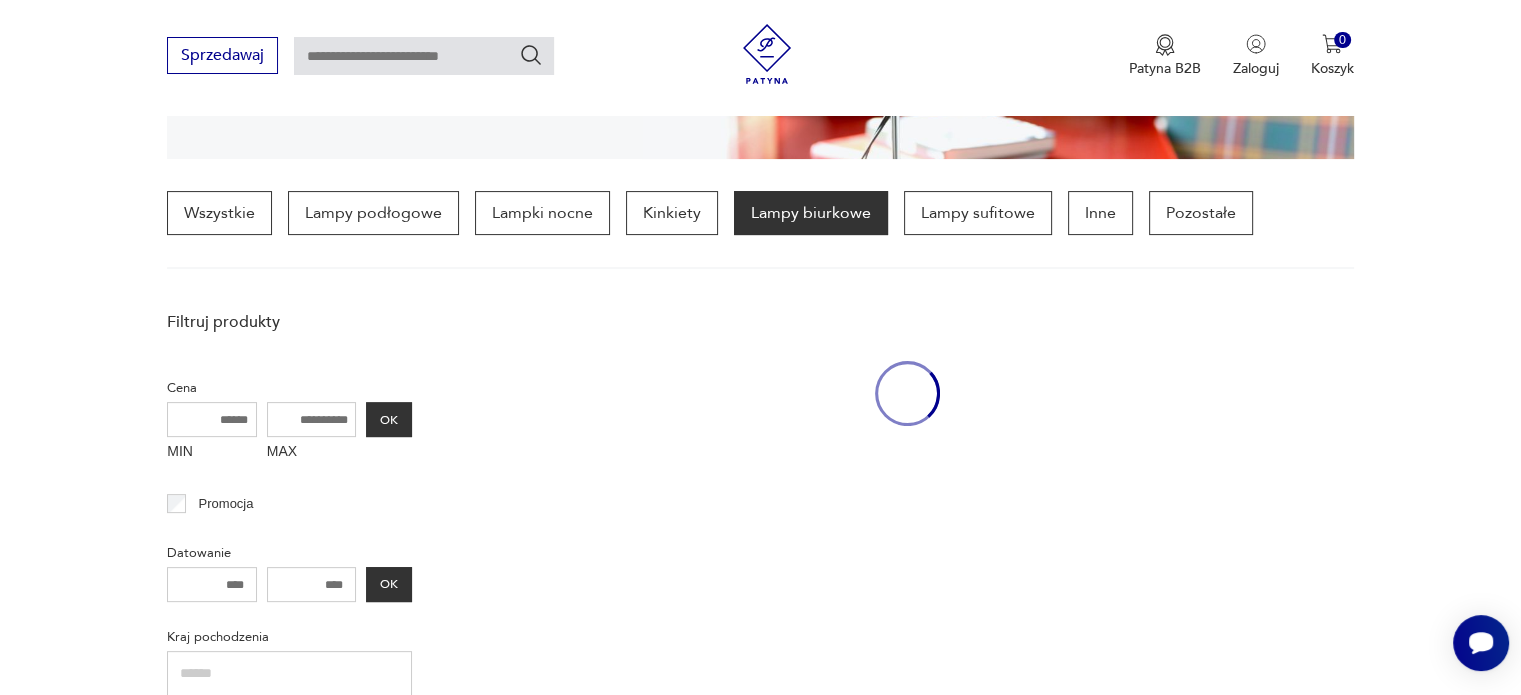 scroll, scrollTop: 470, scrollLeft: 0, axis: vertical 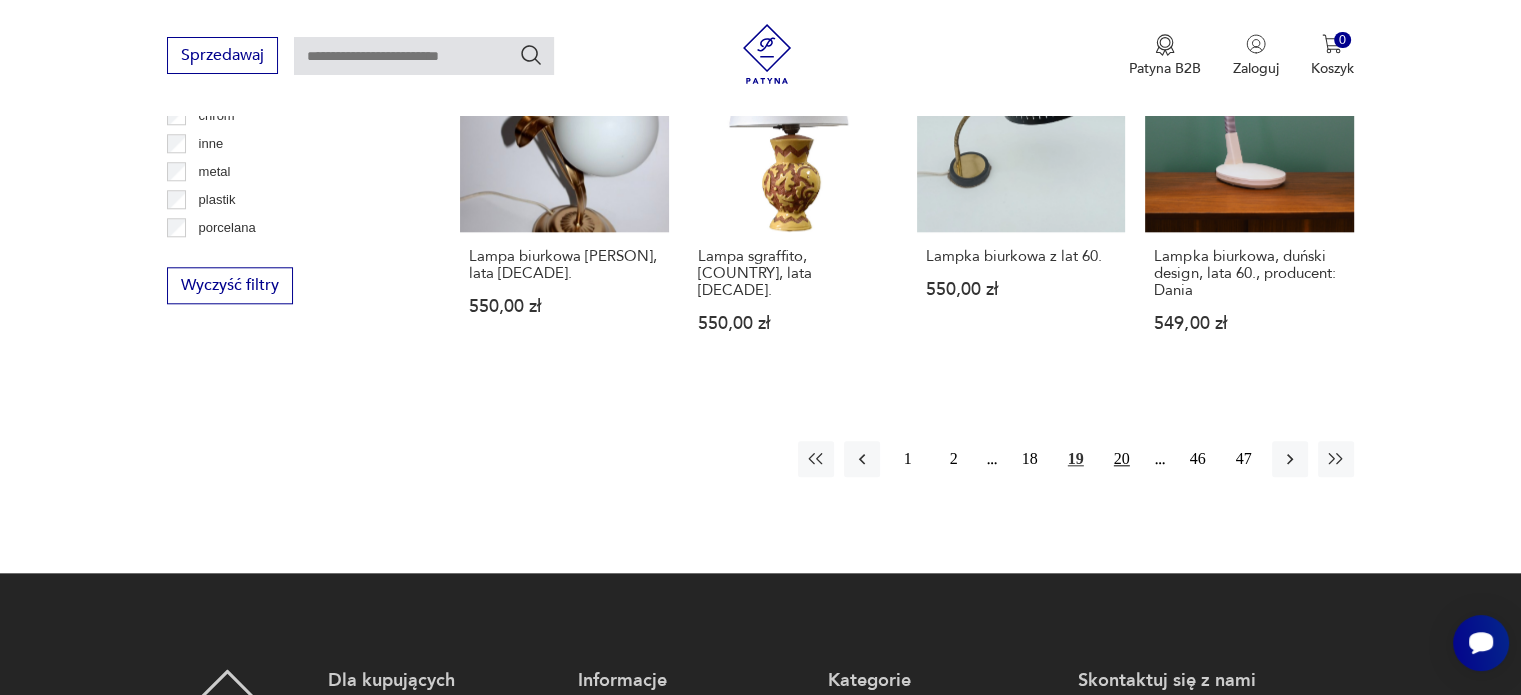 click on "20" at bounding box center [1122, 459] 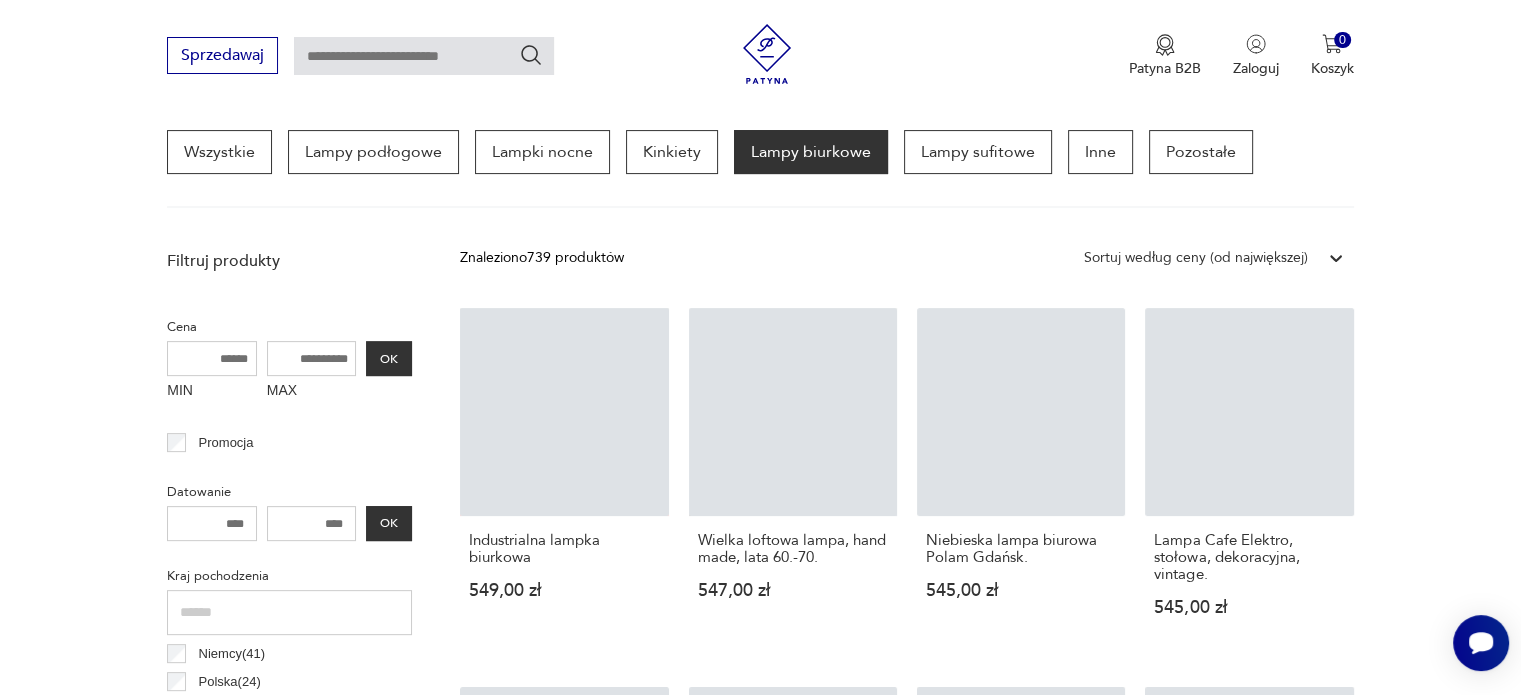 scroll, scrollTop: 470, scrollLeft: 0, axis: vertical 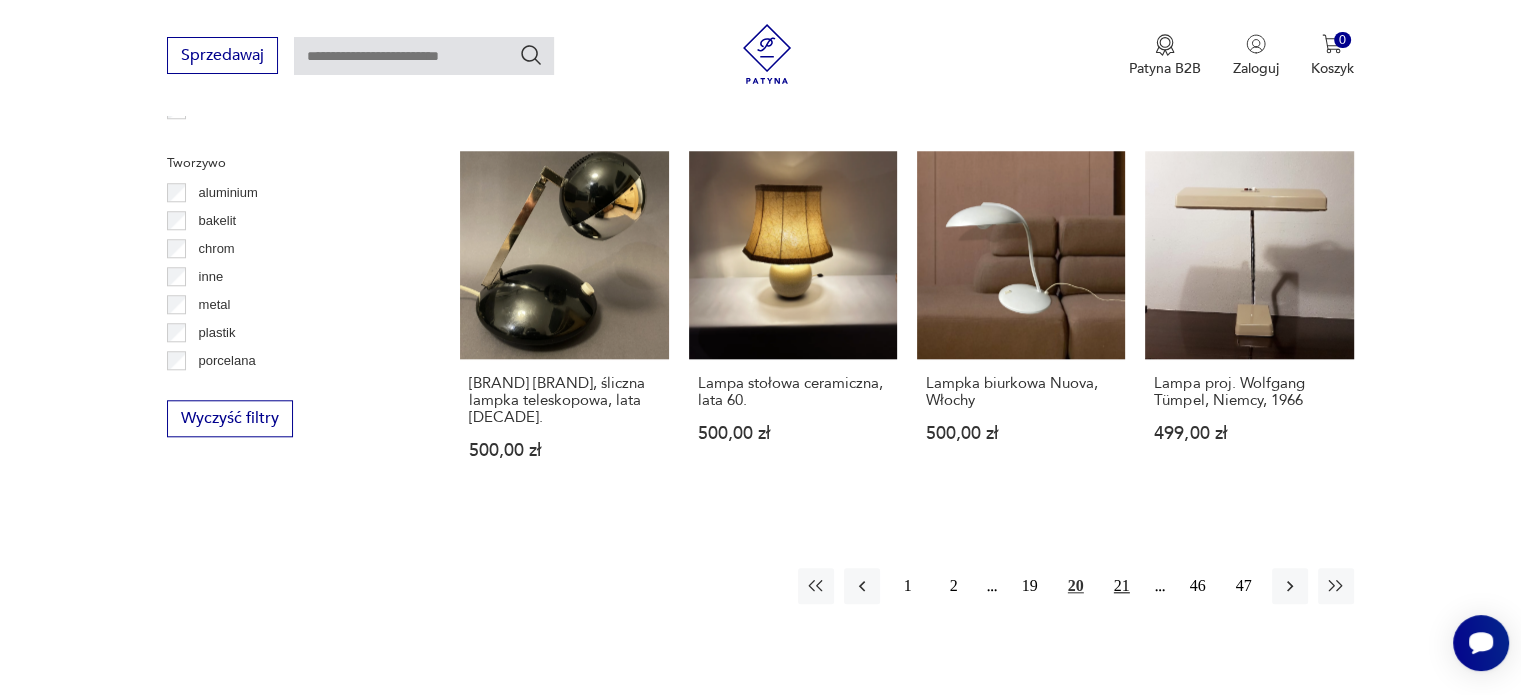 click on "21" at bounding box center [1122, 586] 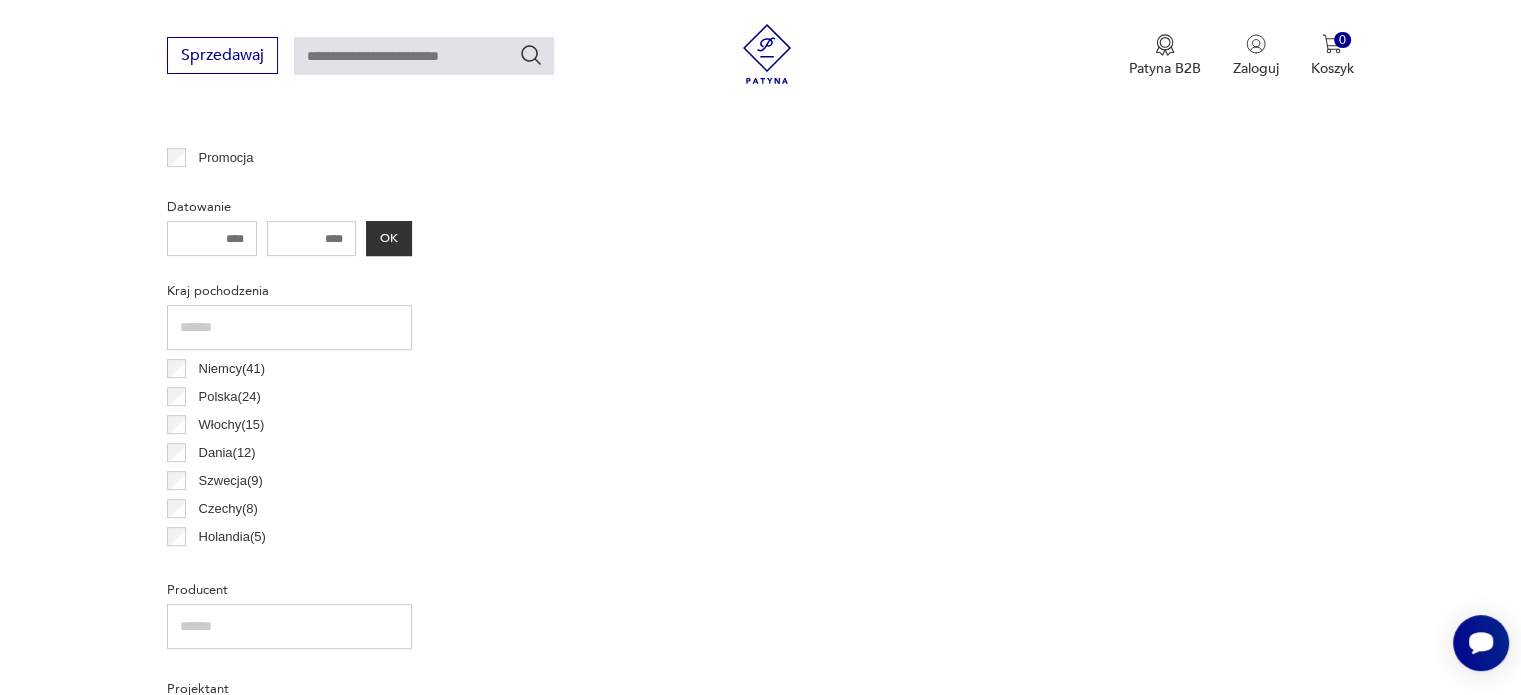scroll, scrollTop: 470, scrollLeft: 0, axis: vertical 